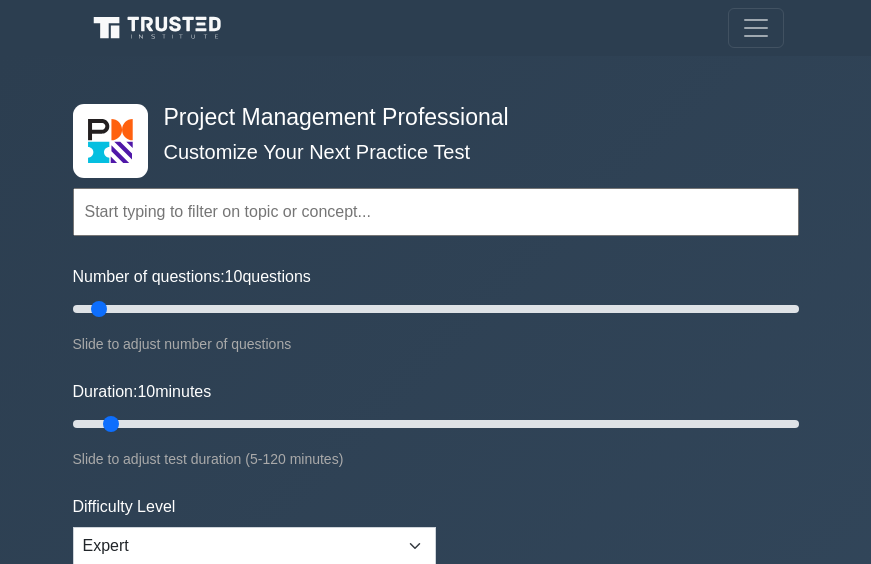 scroll, scrollTop: 0, scrollLeft: 0, axis: both 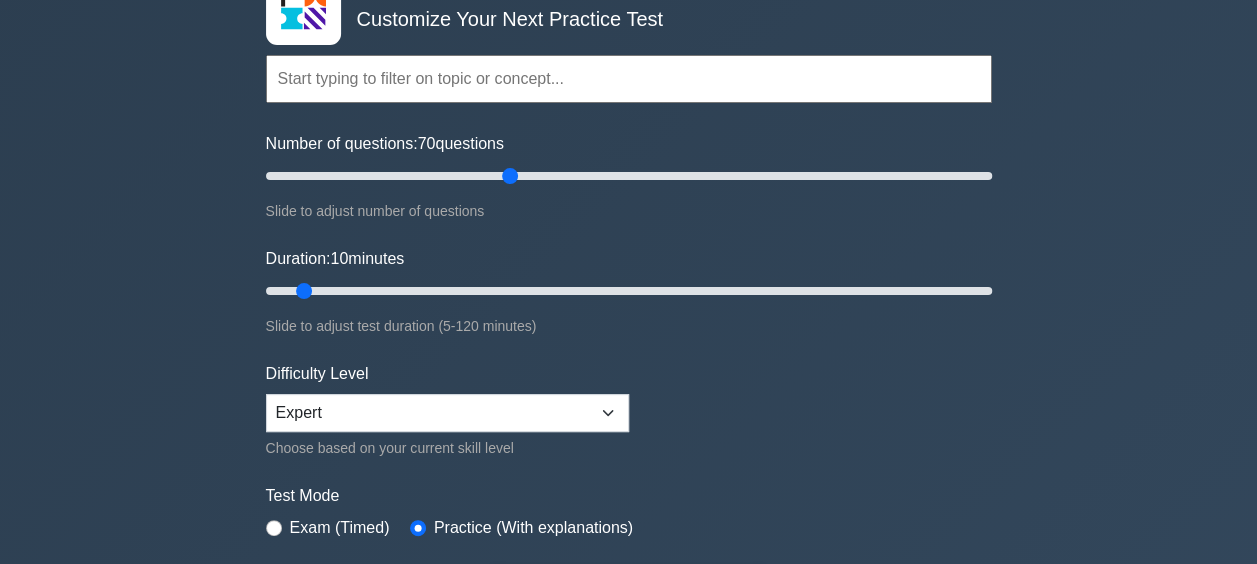 drag, startPoint x: 295, startPoint y: 176, endPoint x: 504, endPoint y: 186, distance: 209.2391 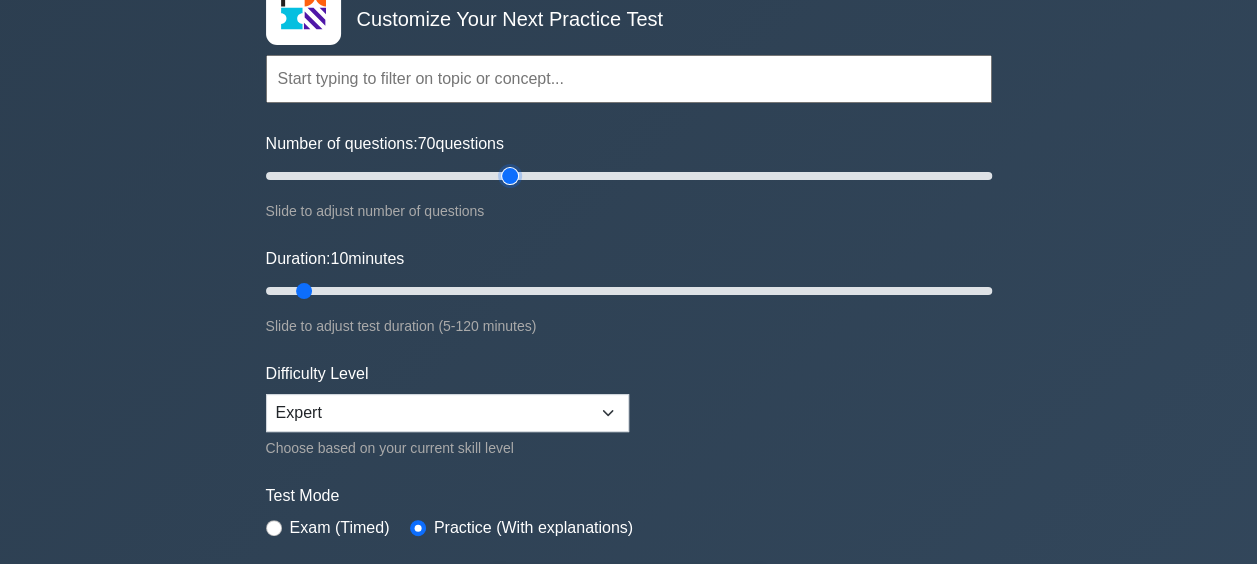 type on "70" 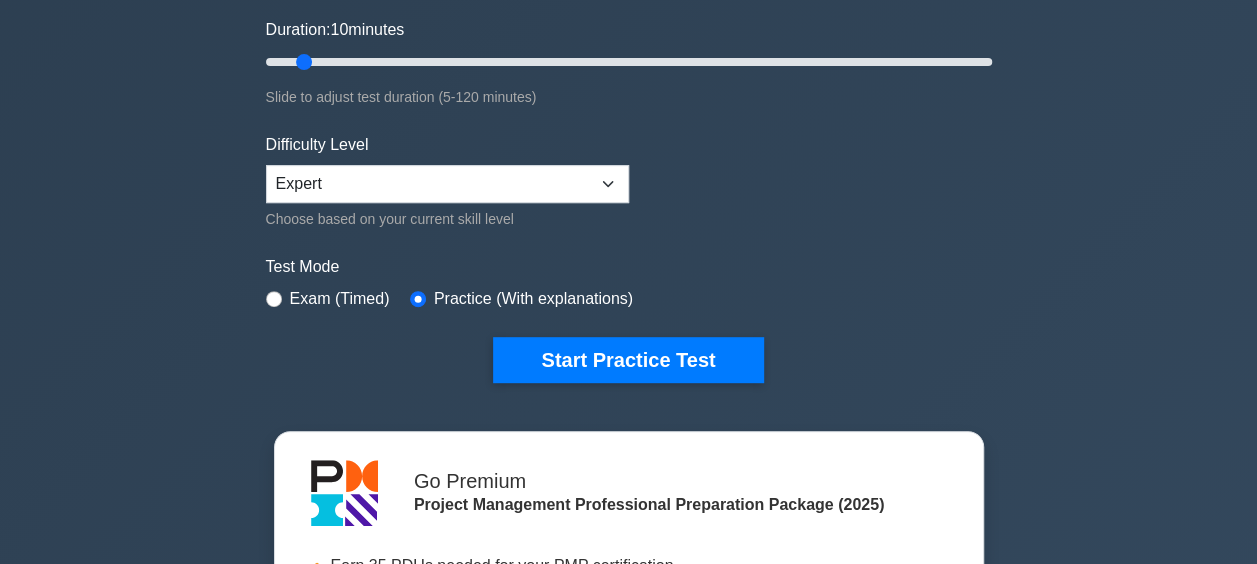 scroll, scrollTop: 372, scrollLeft: 0, axis: vertical 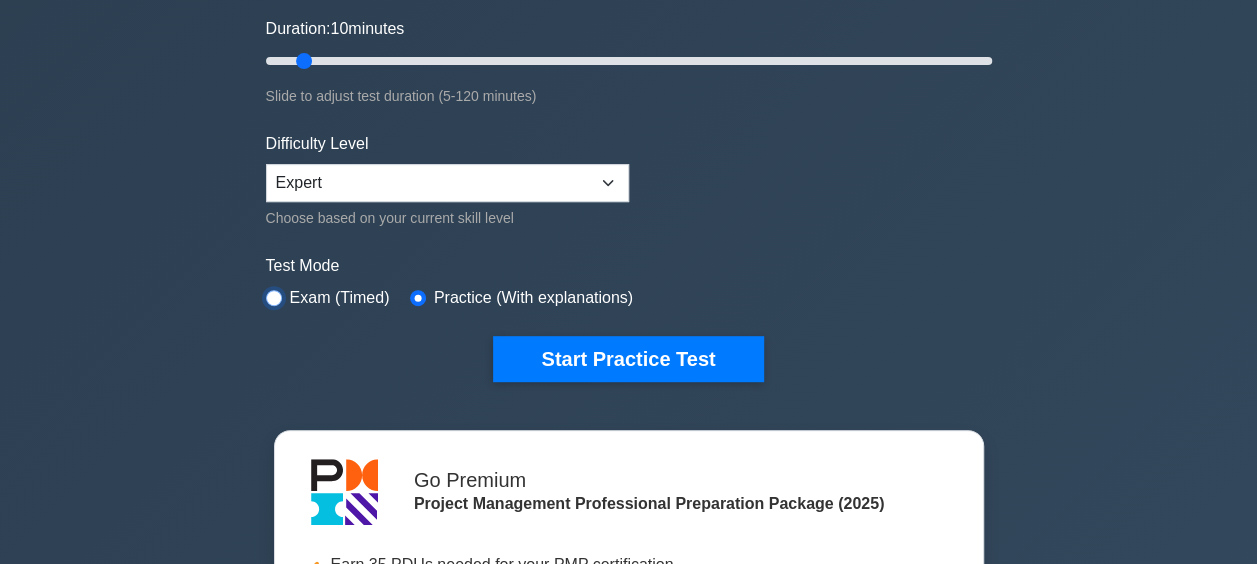 click at bounding box center (274, 298) 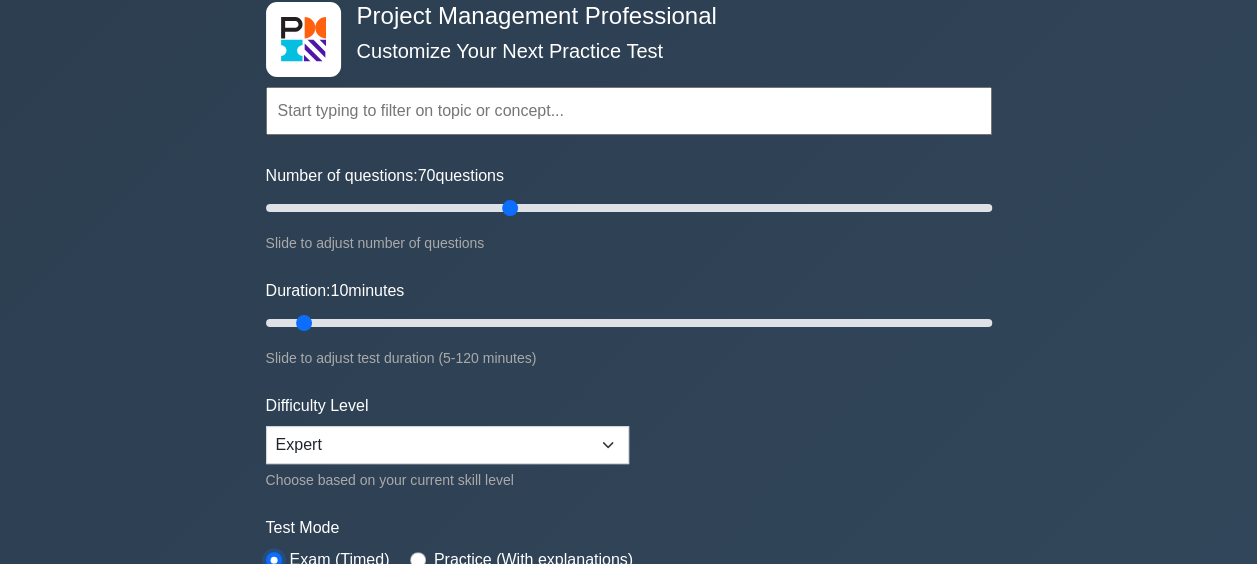 scroll, scrollTop: 109, scrollLeft: 0, axis: vertical 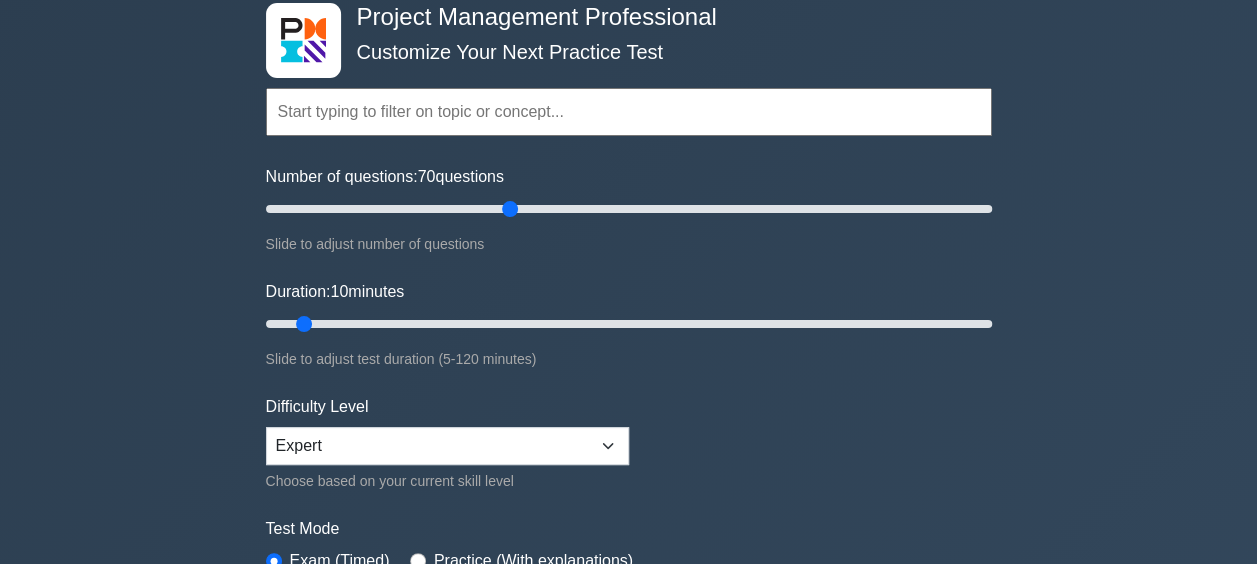 click on "Slide to adjust test duration (5-120 minutes)" at bounding box center (629, 359) 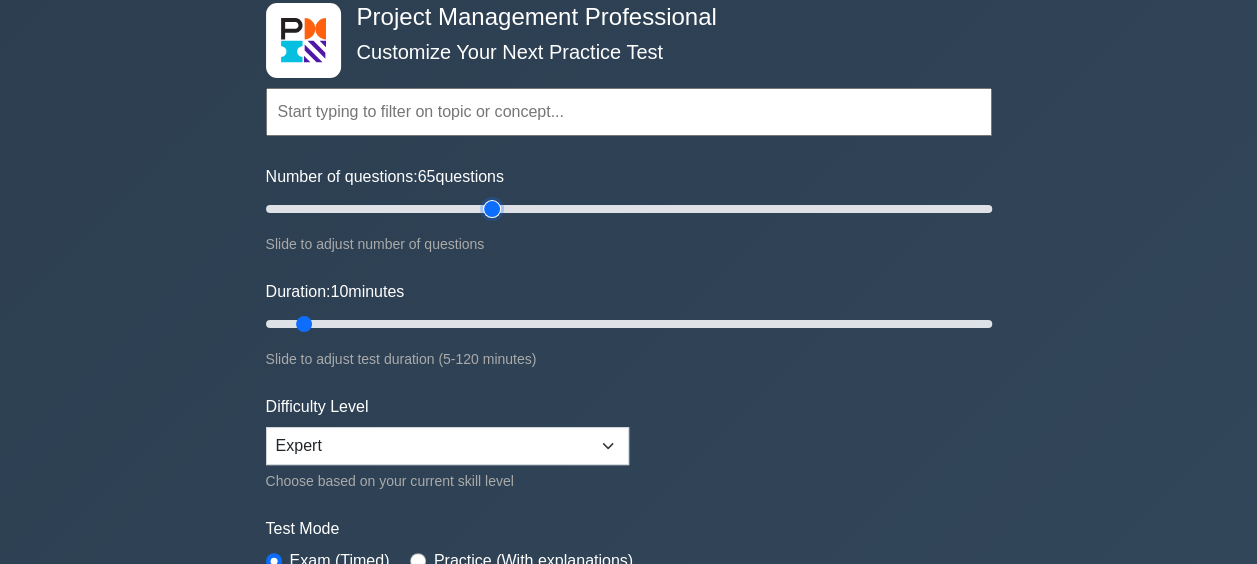 click on "Number of questions:  65  questions" at bounding box center (629, 209) 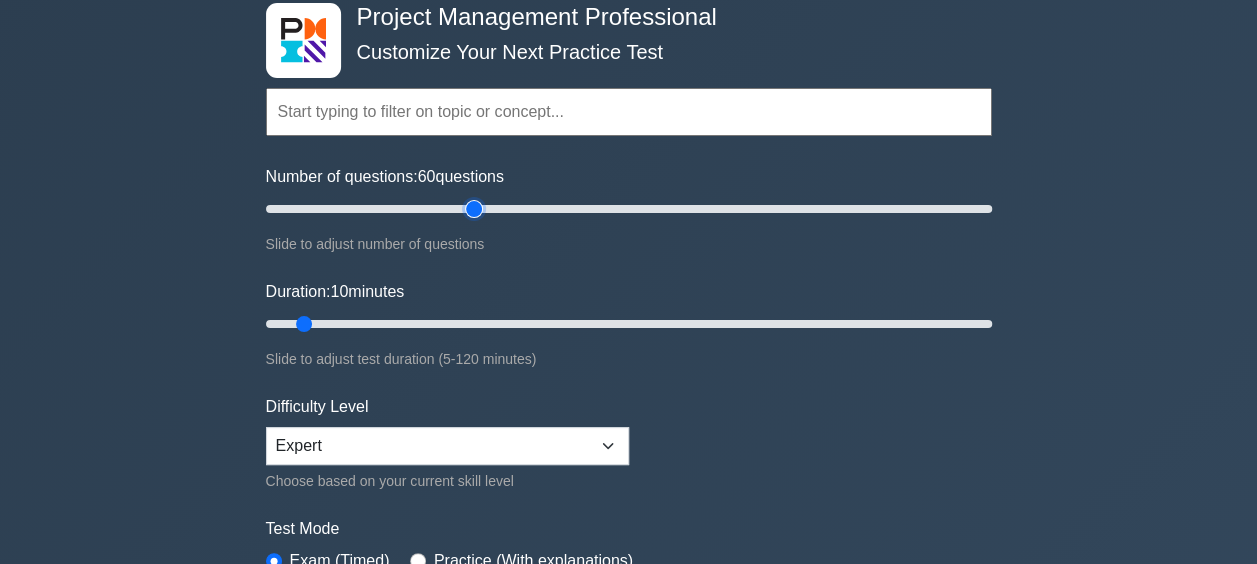 type on "60" 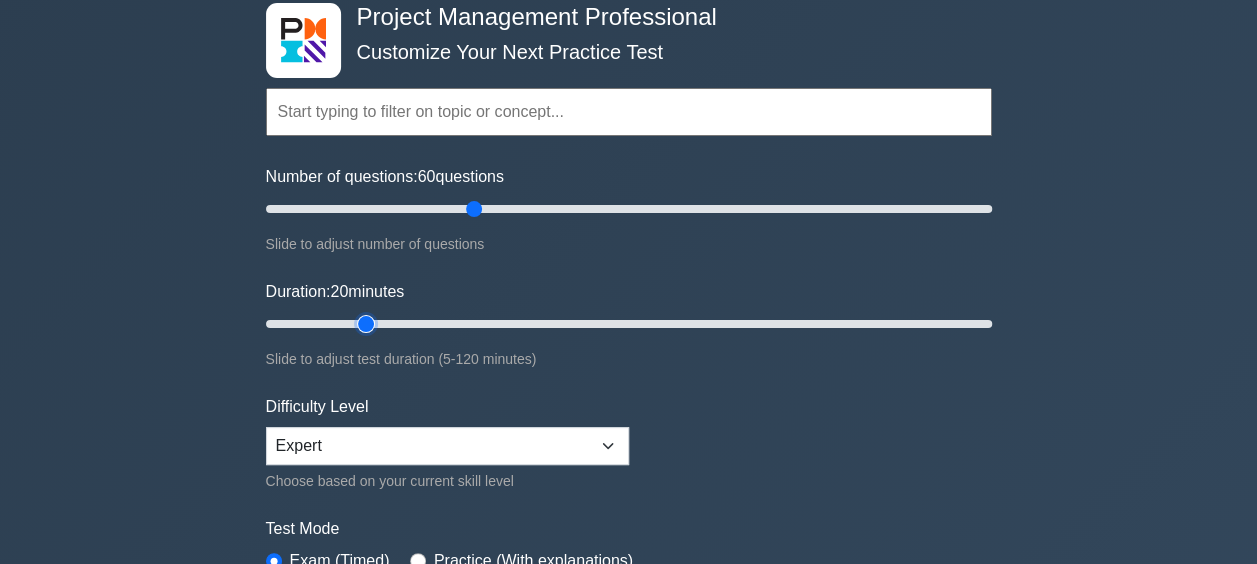 click on "Duration:  20  minutes" at bounding box center [629, 324] 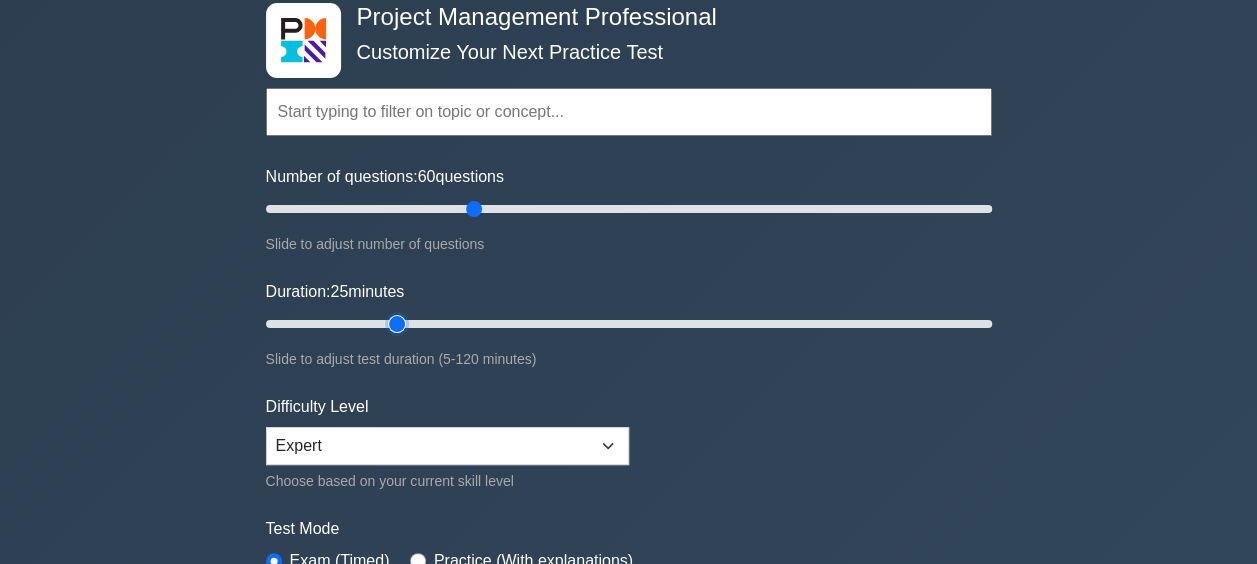 click on "Duration:  25  minutes" at bounding box center [629, 324] 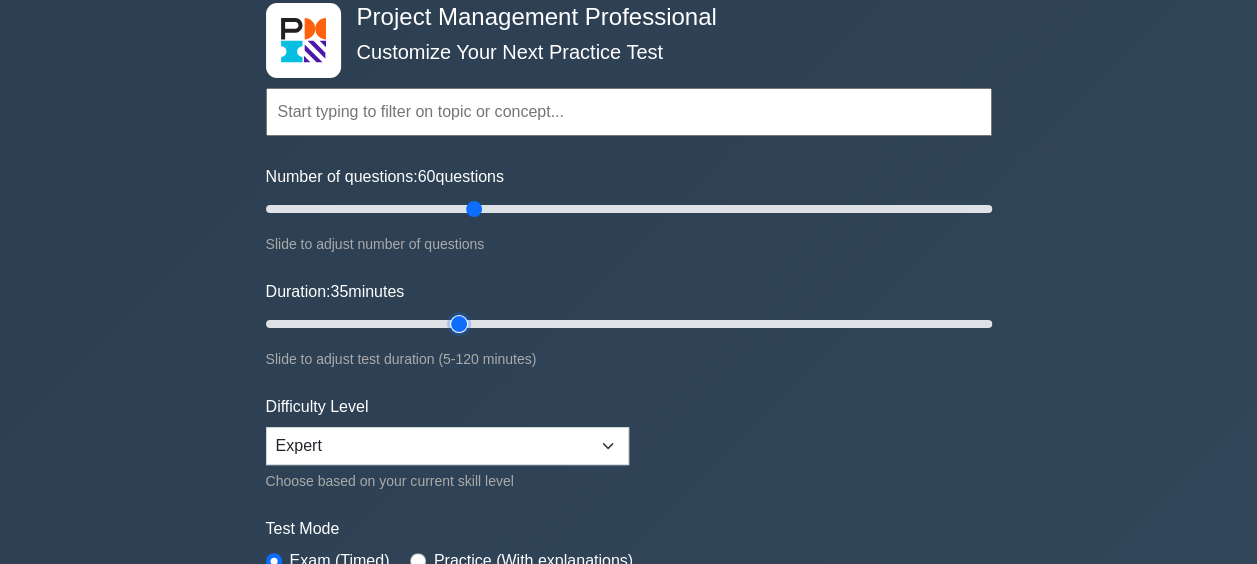click on "Duration:  35  minutes" at bounding box center [629, 324] 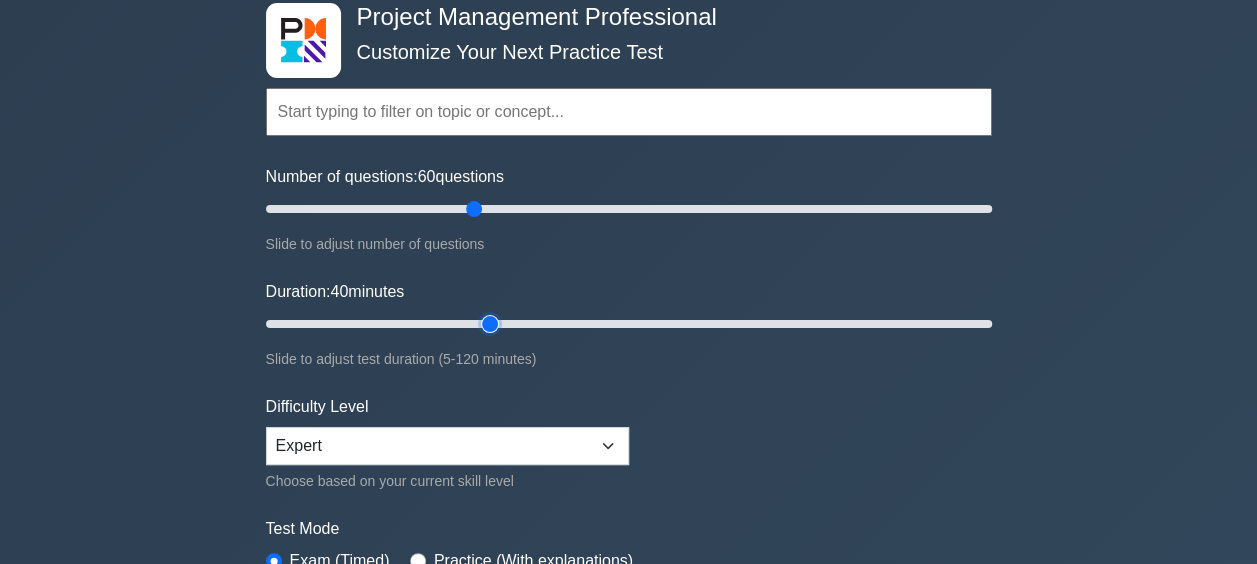 click on "Duration:  40  minutes" at bounding box center [629, 324] 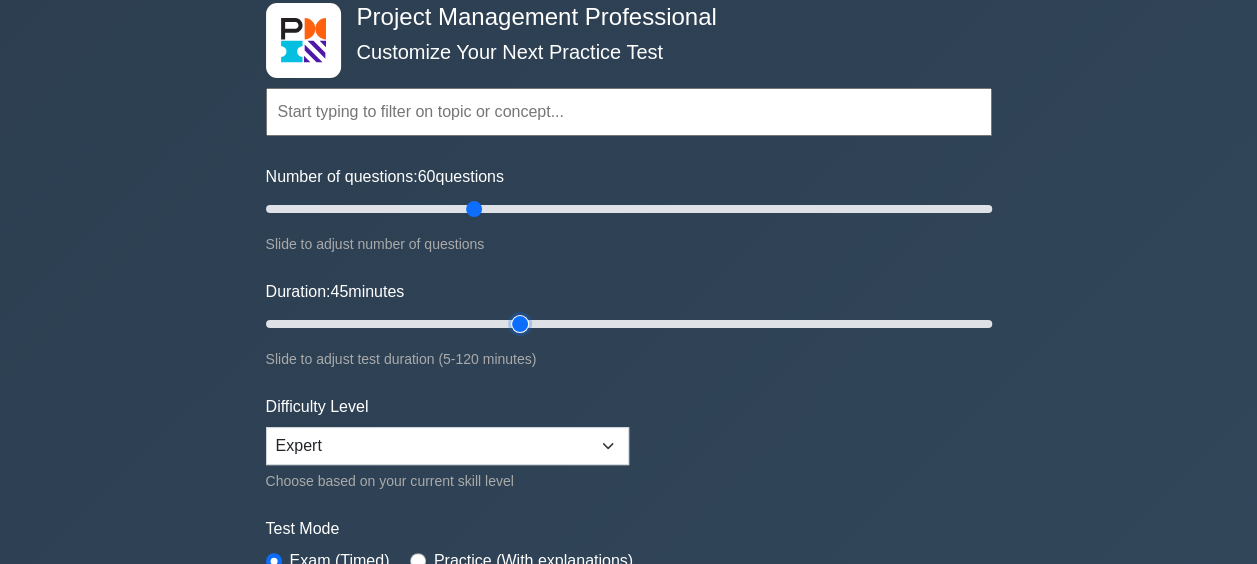 click on "Duration:  45  minutes" at bounding box center (629, 324) 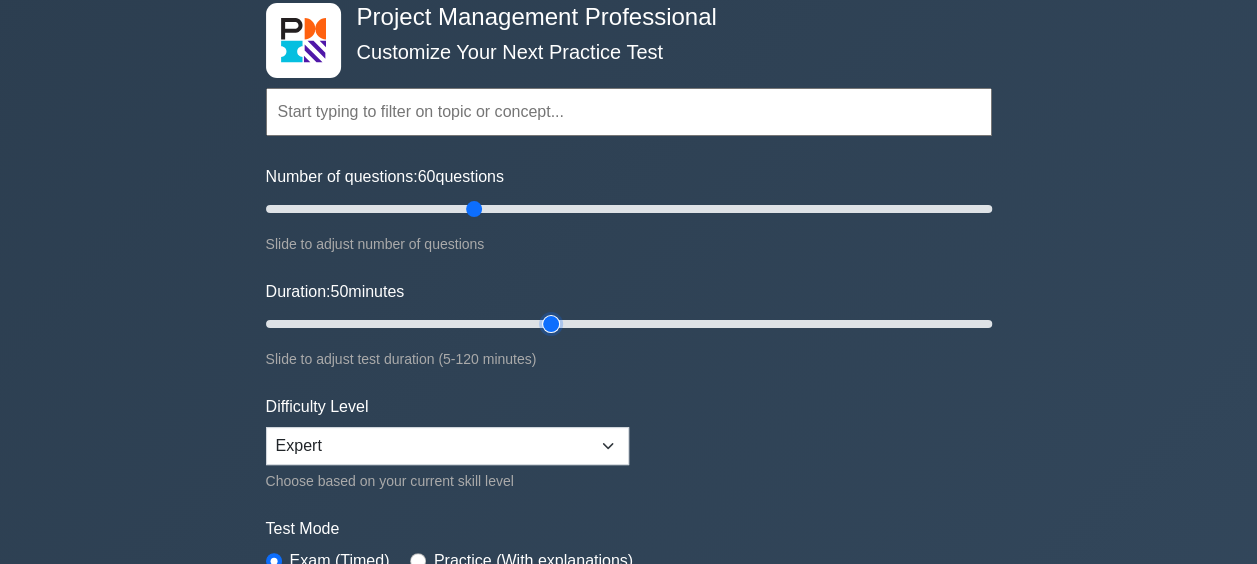 click on "Duration:  50  minutes" at bounding box center [629, 324] 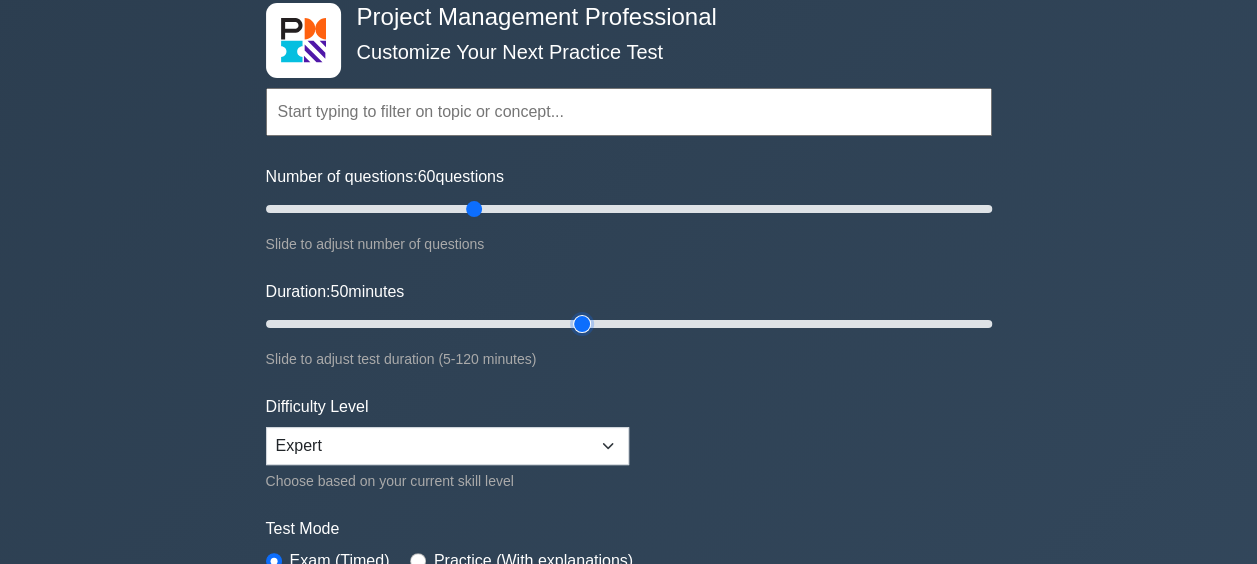 click on "Duration:  50  minutes" at bounding box center (629, 324) 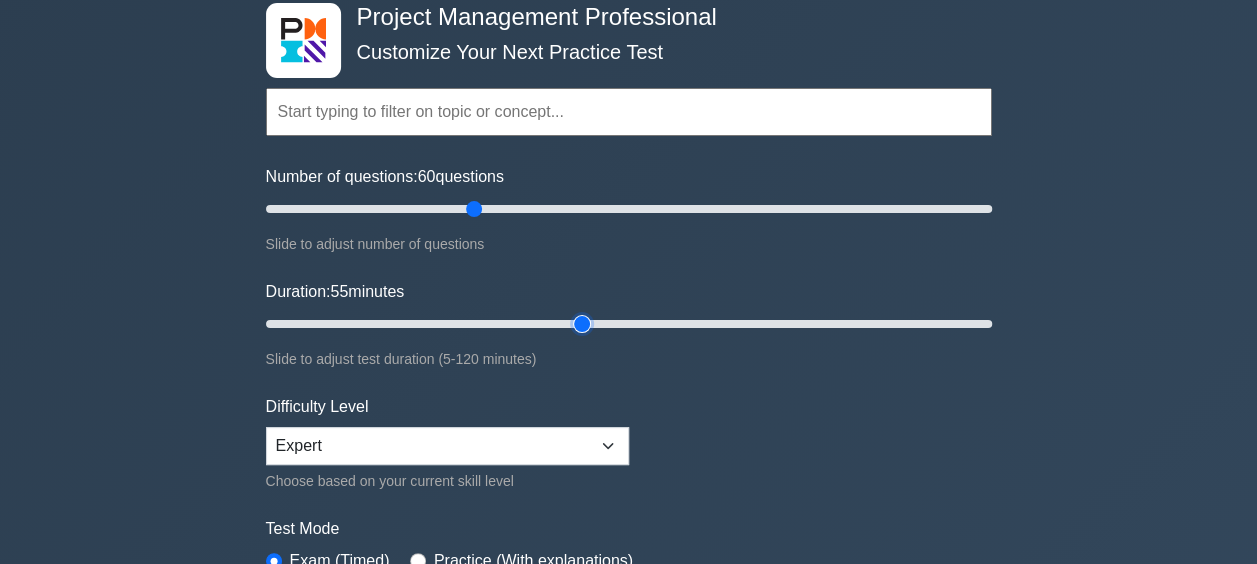 click on "Duration:  55  minutes" at bounding box center (629, 324) 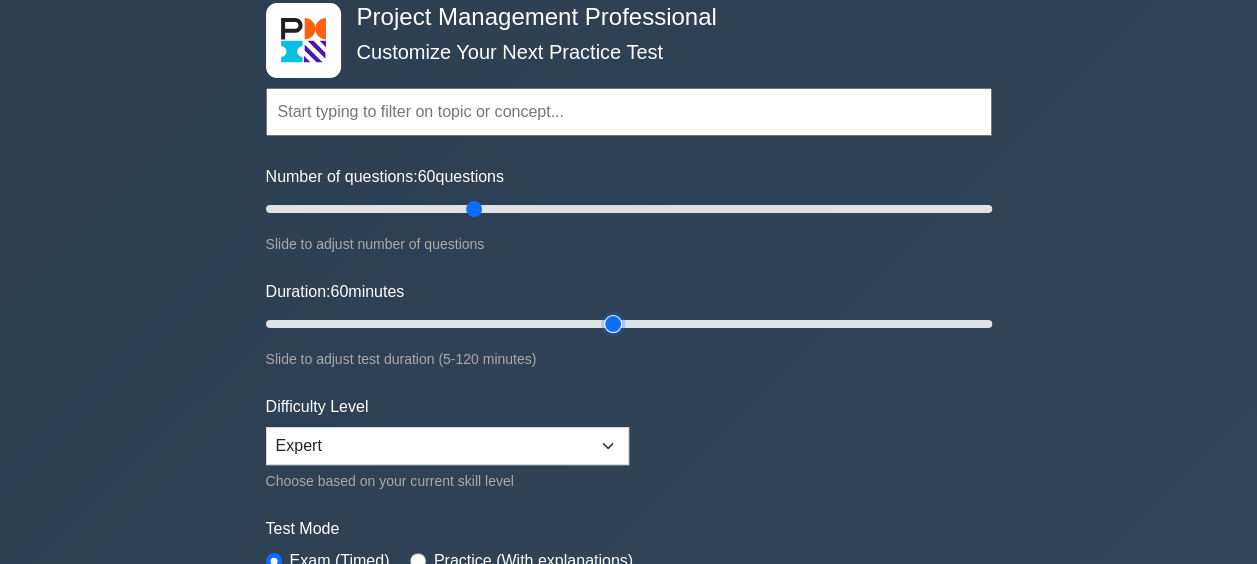 drag, startPoint x: 592, startPoint y: 318, endPoint x: 605, endPoint y: 320, distance: 13.152946 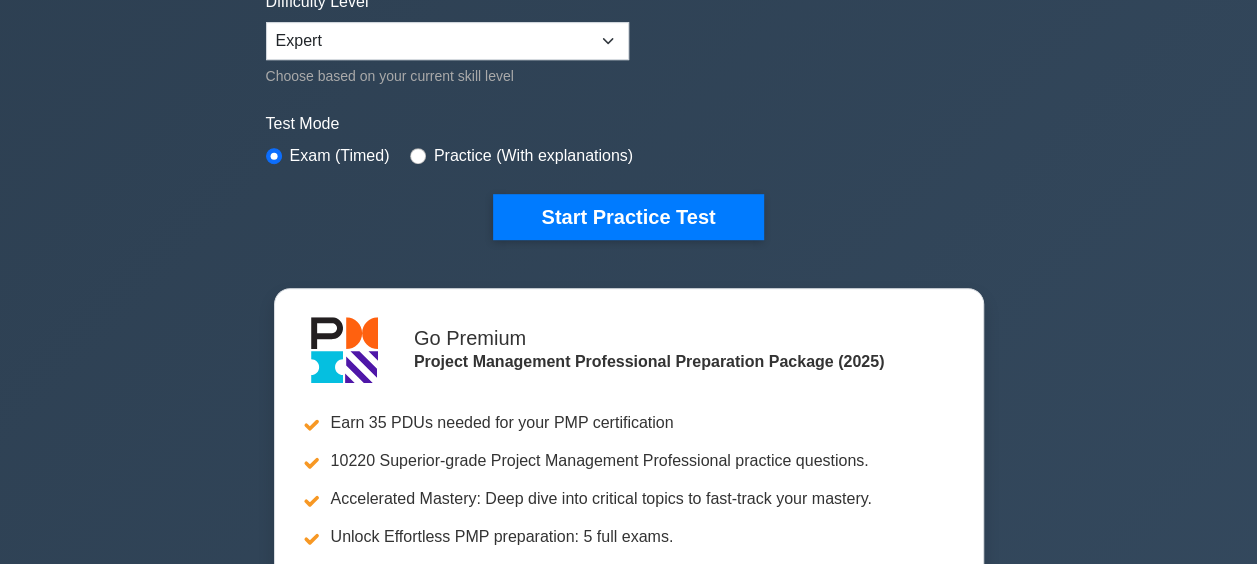 scroll, scrollTop: 513, scrollLeft: 0, axis: vertical 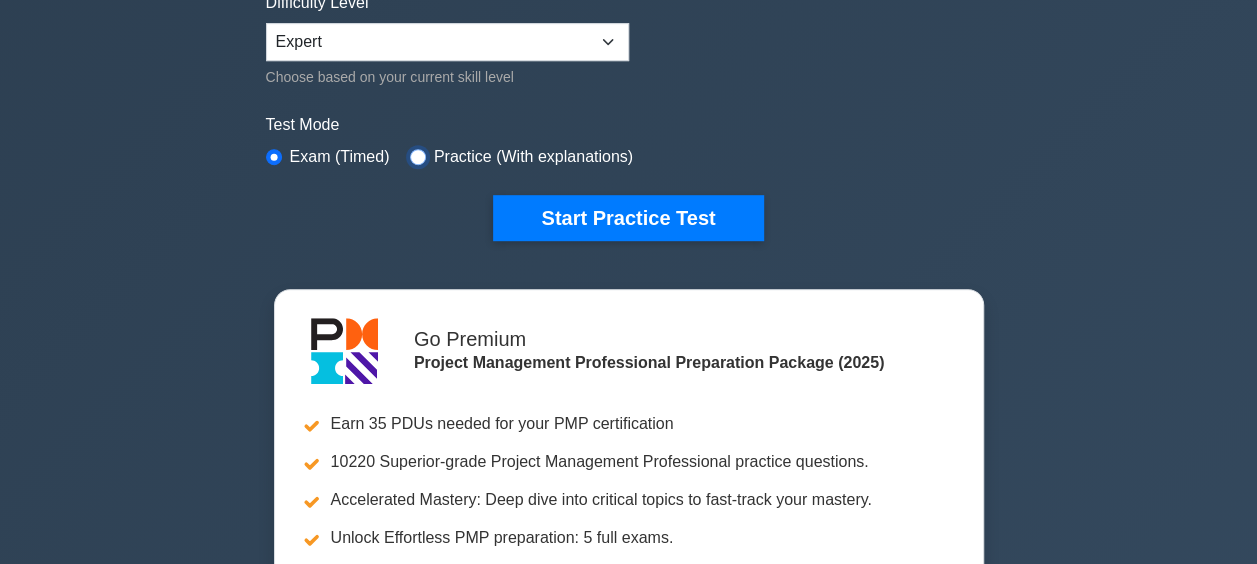 click at bounding box center (418, 157) 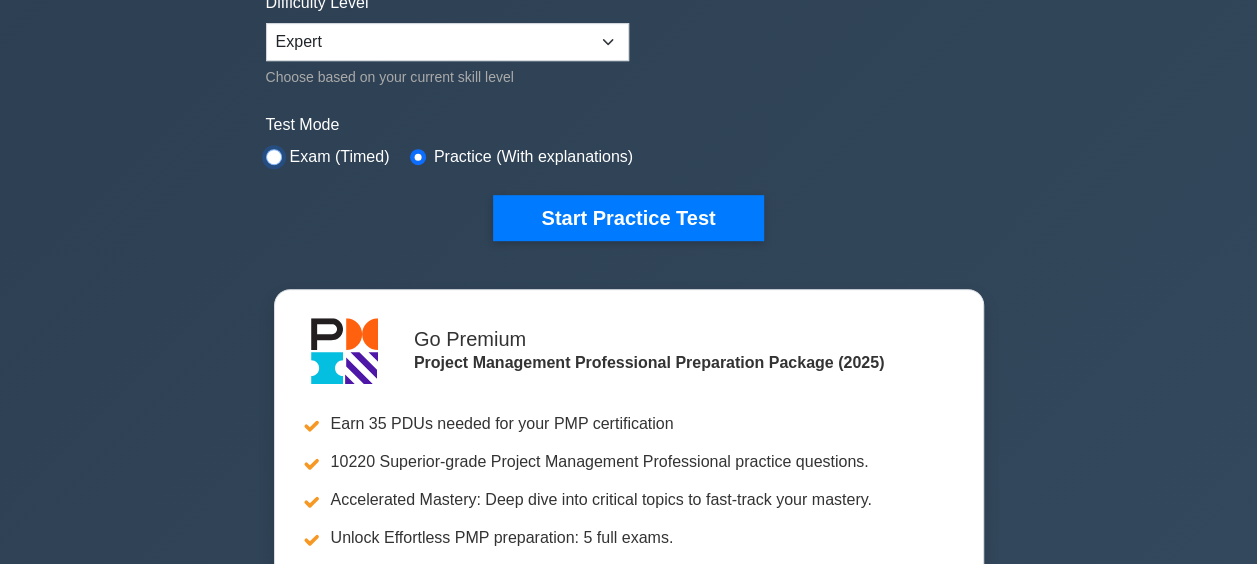 click at bounding box center (274, 157) 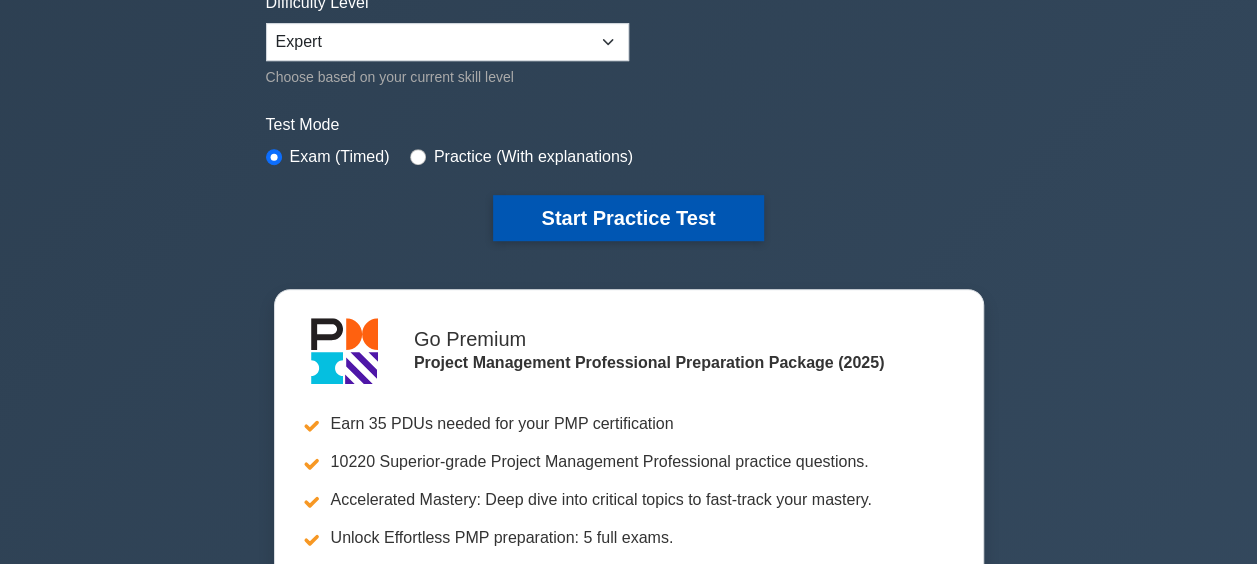 click on "Start Practice Test" at bounding box center (628, 218) 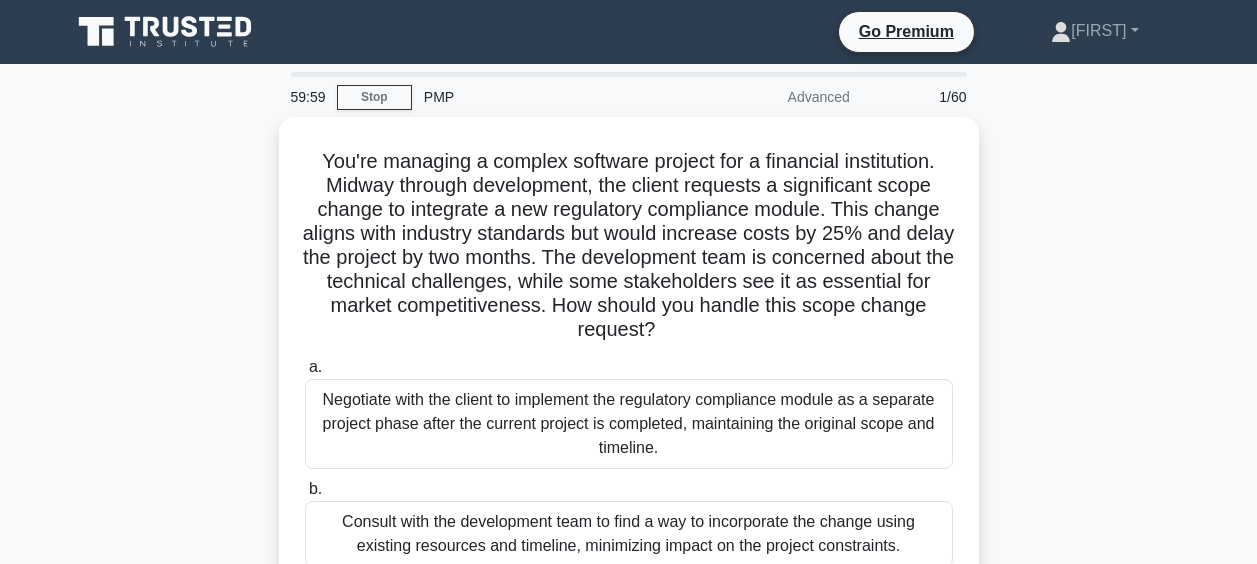 scroll, scrollTop: 0, scrollLeft: 0, axis: both 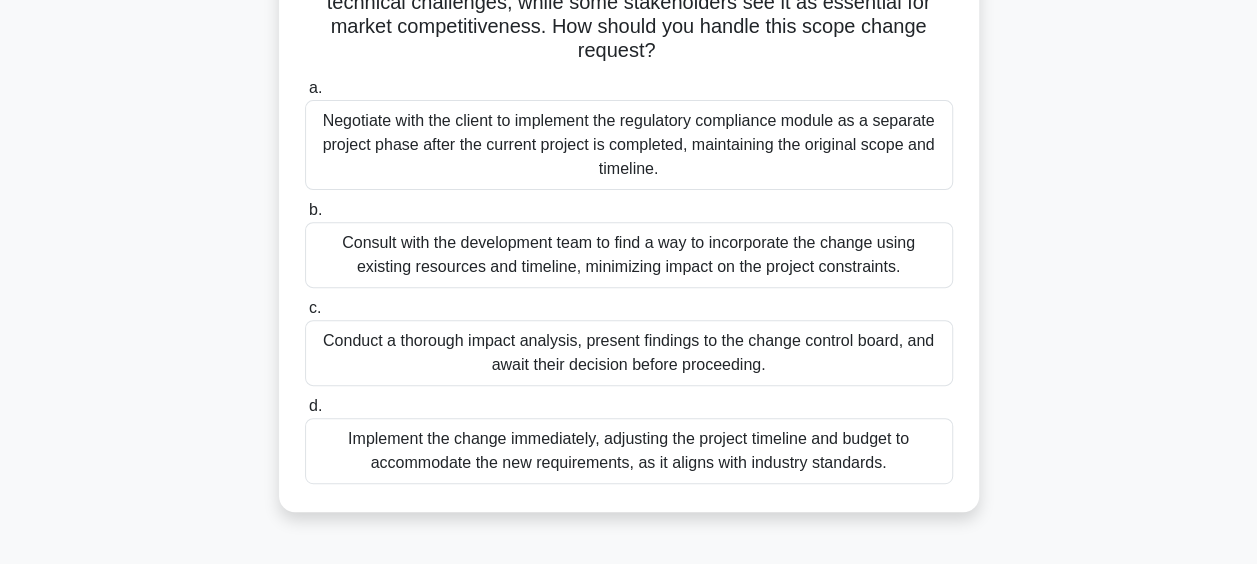 click on "Consult with the development team to find a way to incorporate the change using existing resources and timeline, minimizing impact on the project constraints." at bounding box center (629, 255) 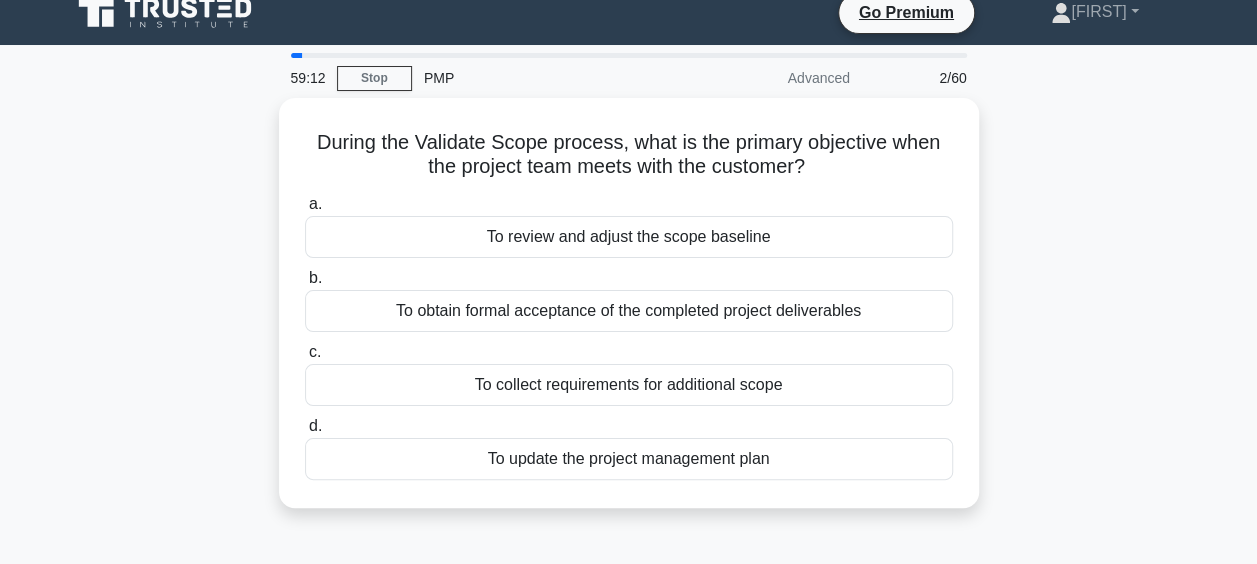 scroll, scrollTop: 0, scrollLeft: 0, axis: both 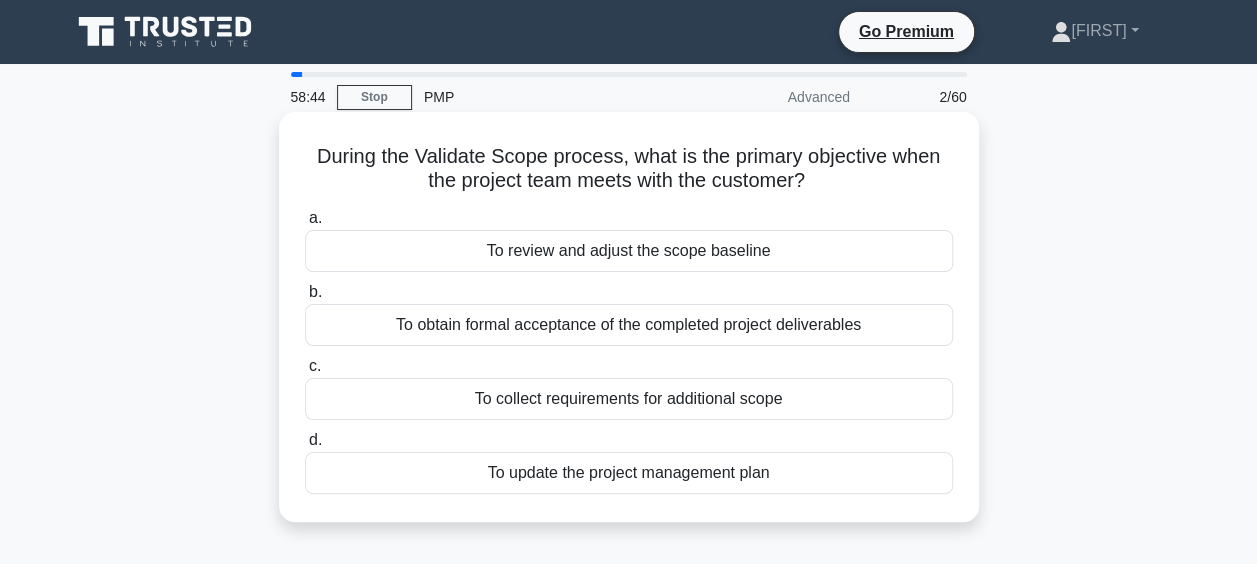 click on "To obtain formal acceptance of the completed project deliverables" at bounding box center [629, 325] 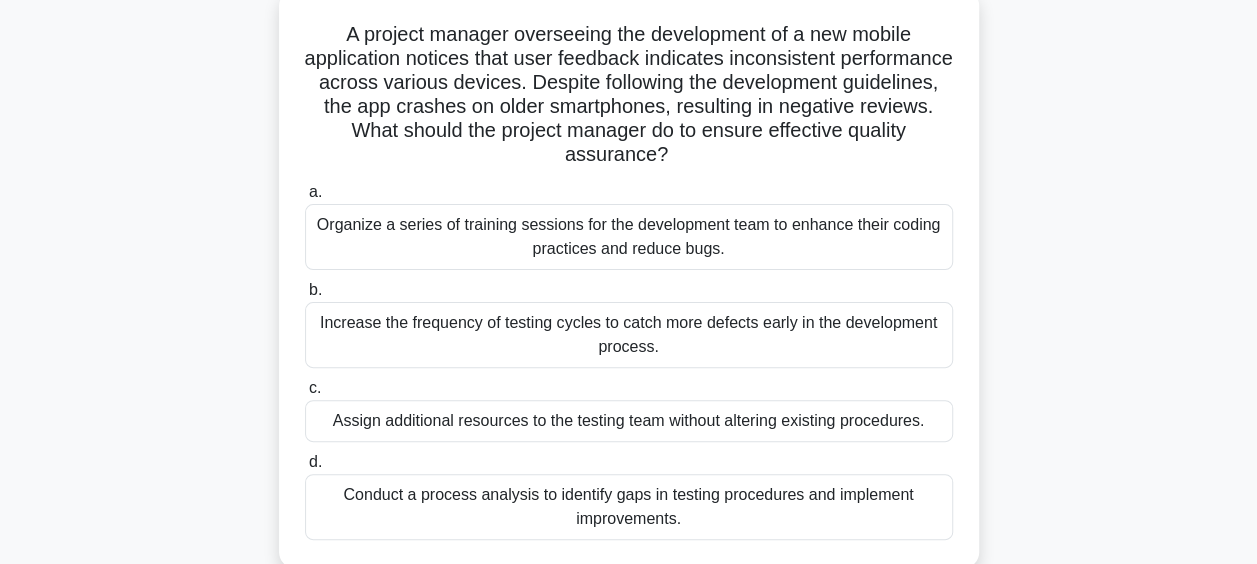 scroll, scrollTop: 123, scrollLeft: 0, axis: vertical 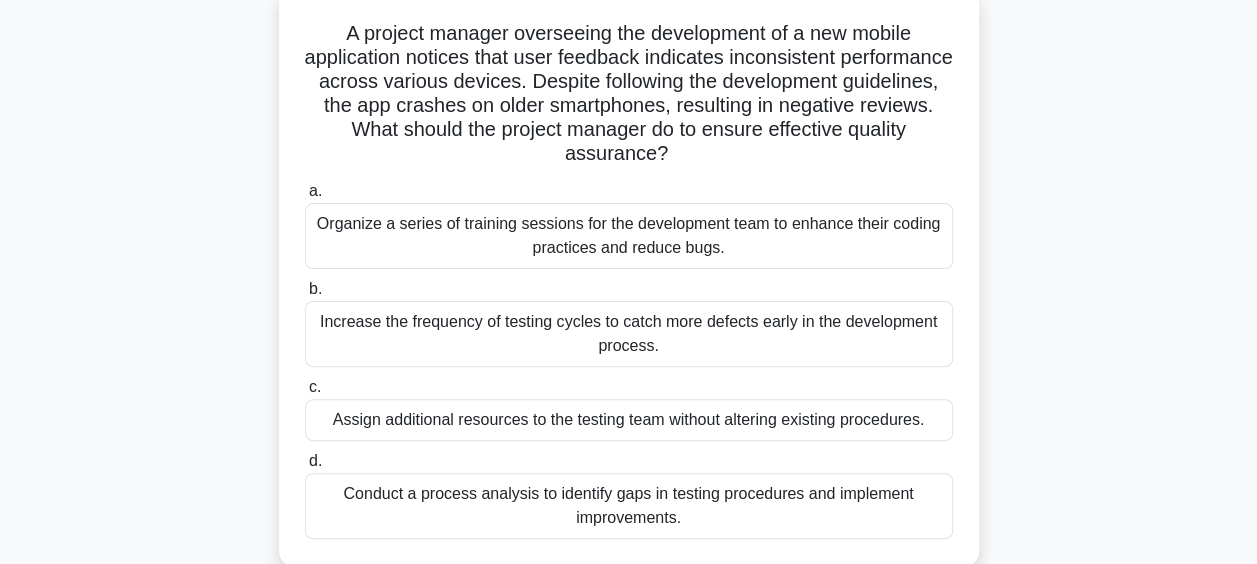 click on "Increase the frequency of testing cycles to catch more defects early in the development process." at bounding box center (629, 334) 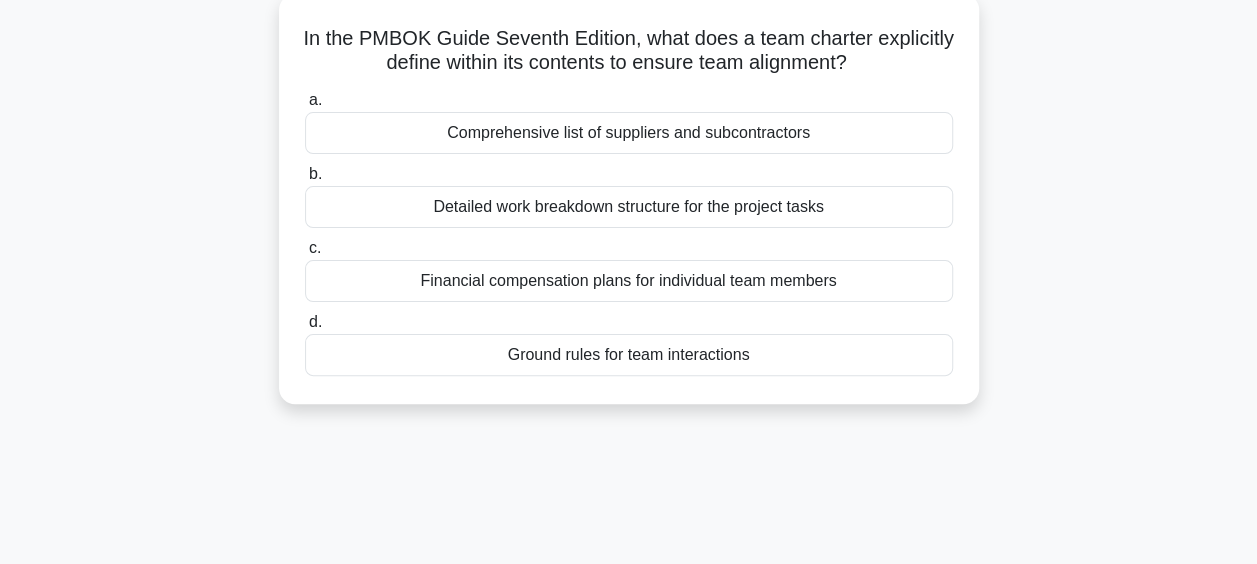 scroll, scrollTop: 0, scrollLeft: 0, axis: both 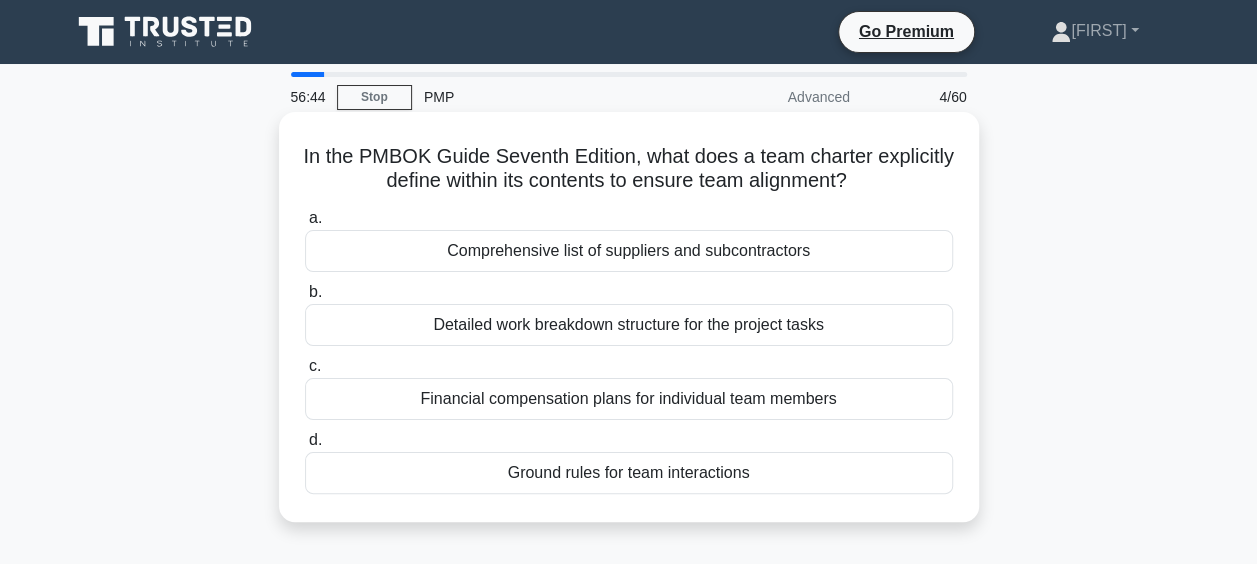 click on "Detailed work breakdown structure for the project tasks" at bounding box center [629, 325] 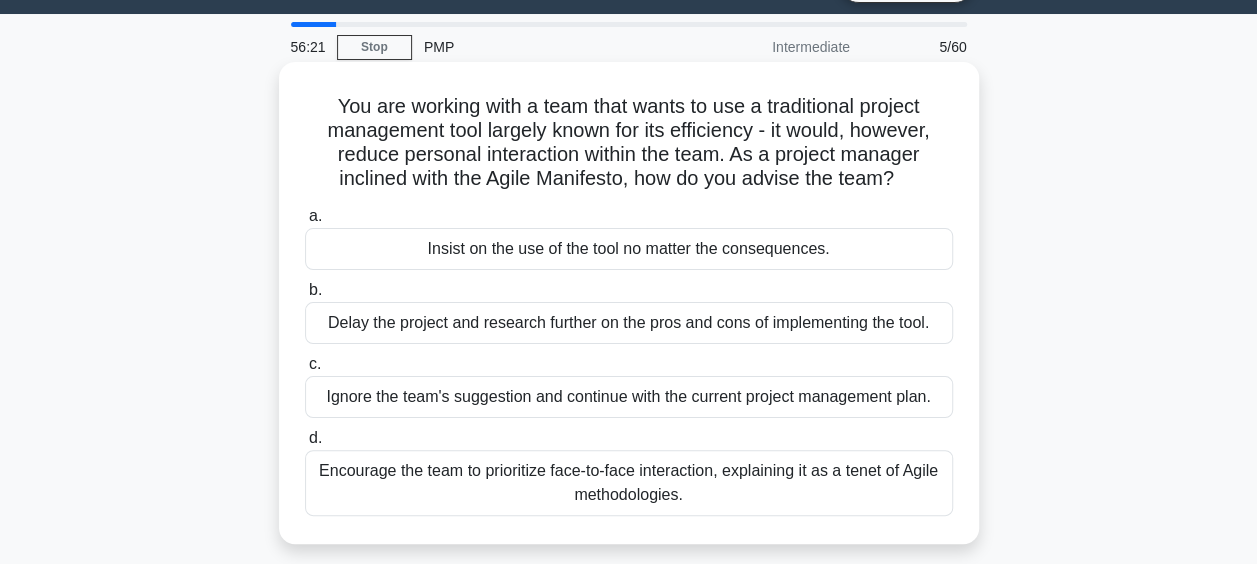 scroll, scrollTop: 56, scrollLeft: 0, axis: vertical 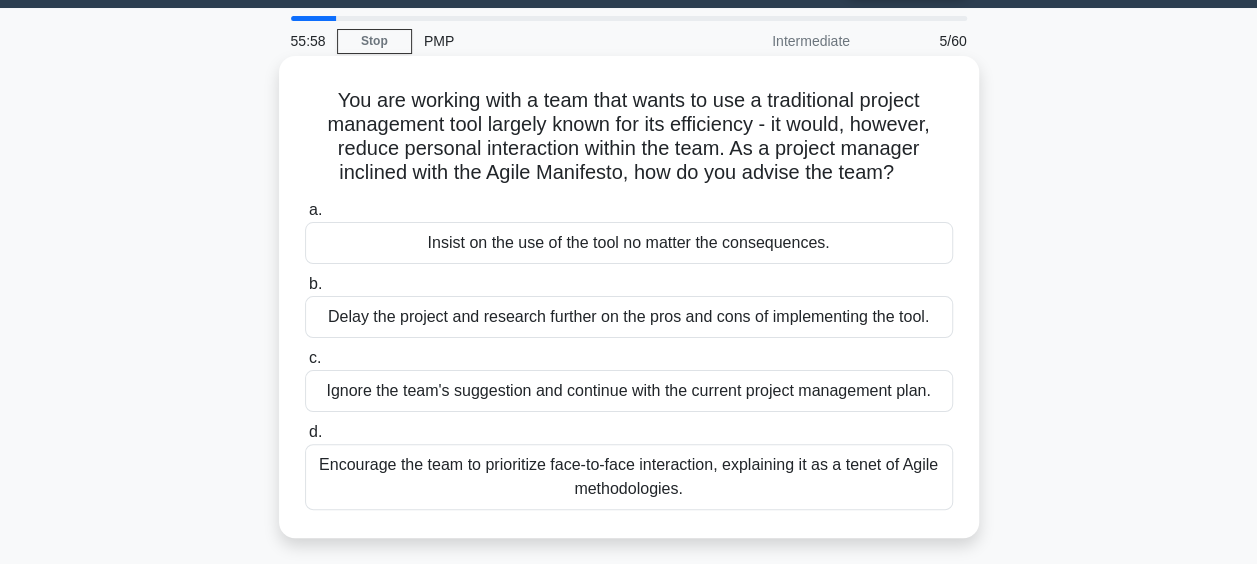 click on "Encourage the team to prioritize face-to-face interaction, explaining it as a tenet of Agile methodologies." at bounding box center (629, 477) 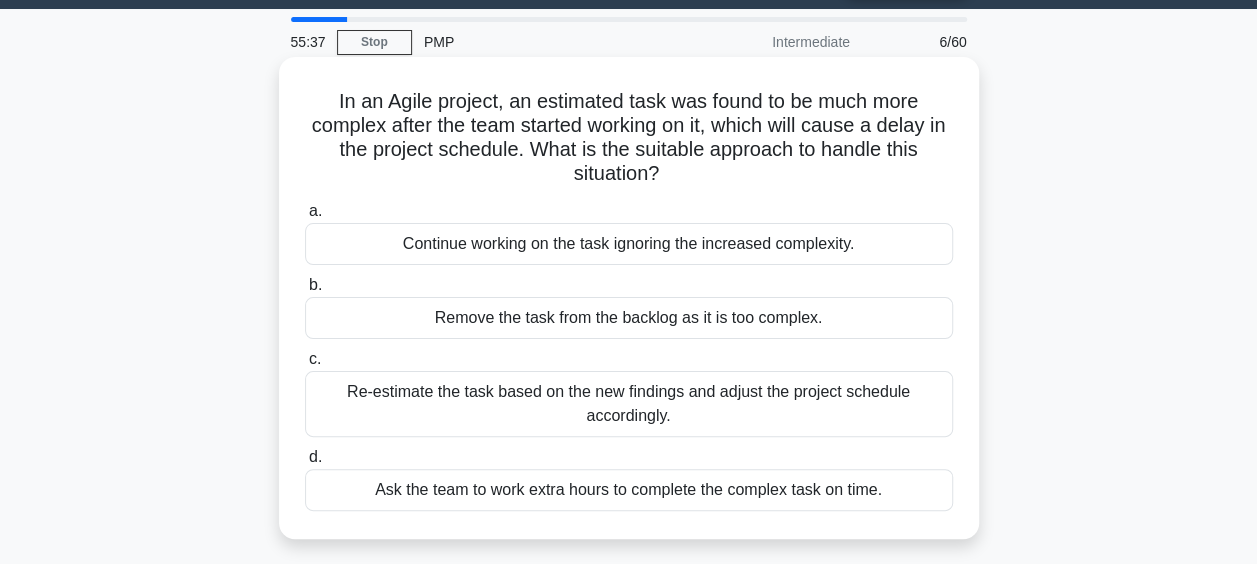scroll, scrollTop: 56, scrollLeft: 0, axis: vertical 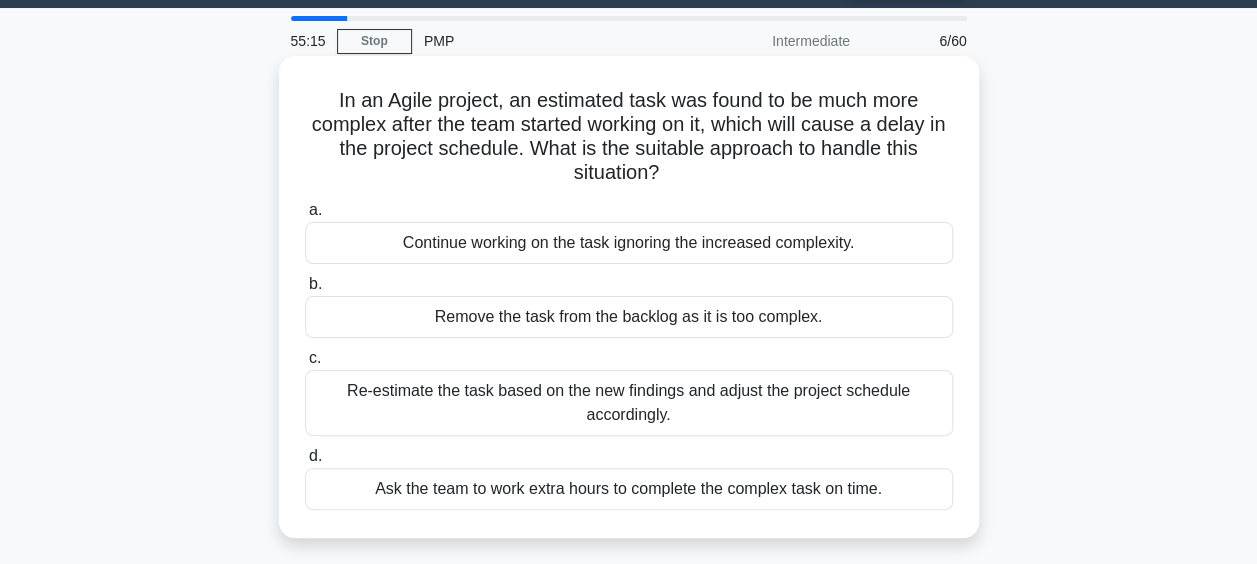 click on "Re-estimate the task based on the new findings and adjust the project schedule accordingly." at bounding box center [629, 403] 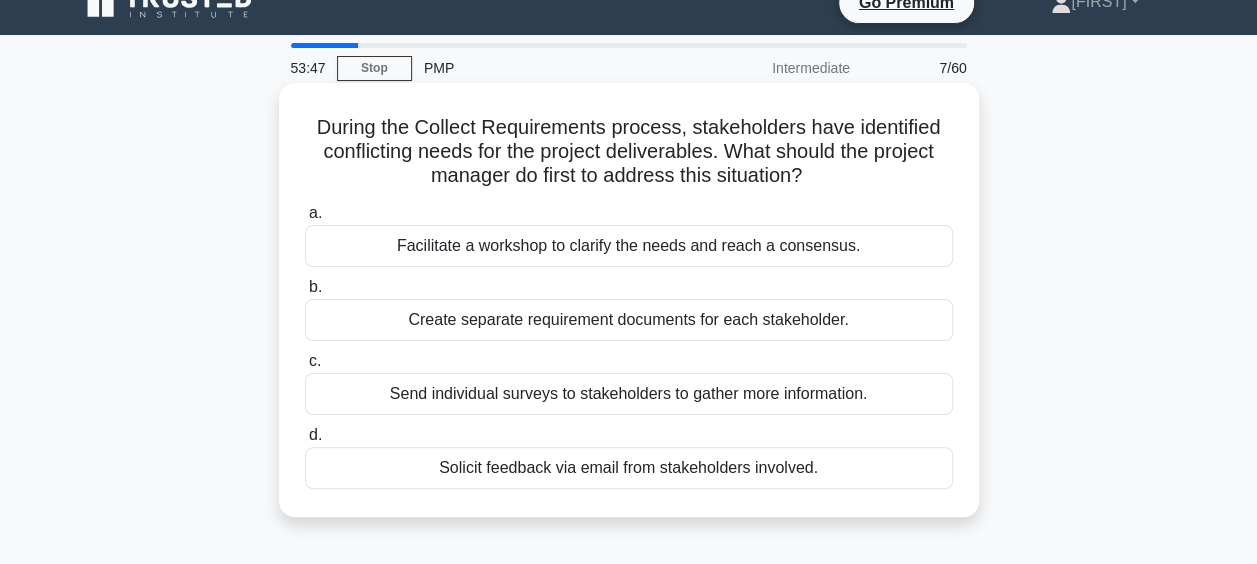 scroll, scrollTop: 32, scrollLeft: 0, axis: vertical 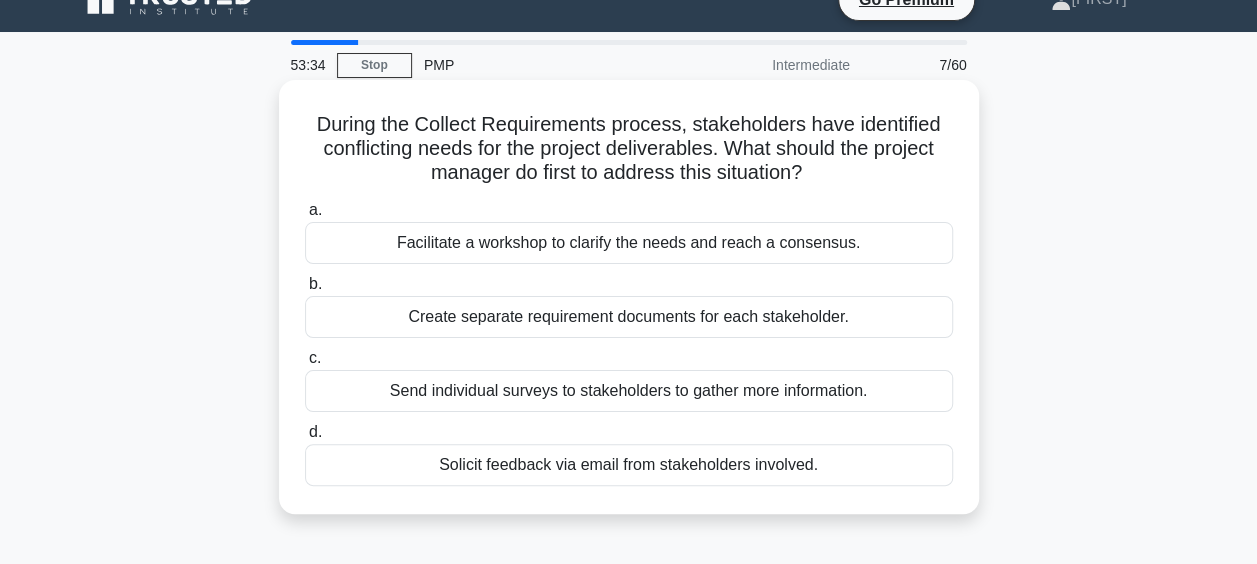 click on "Facilitate a workshop to clarify the needs and reach a consensus." at bounding box center [629, 243] 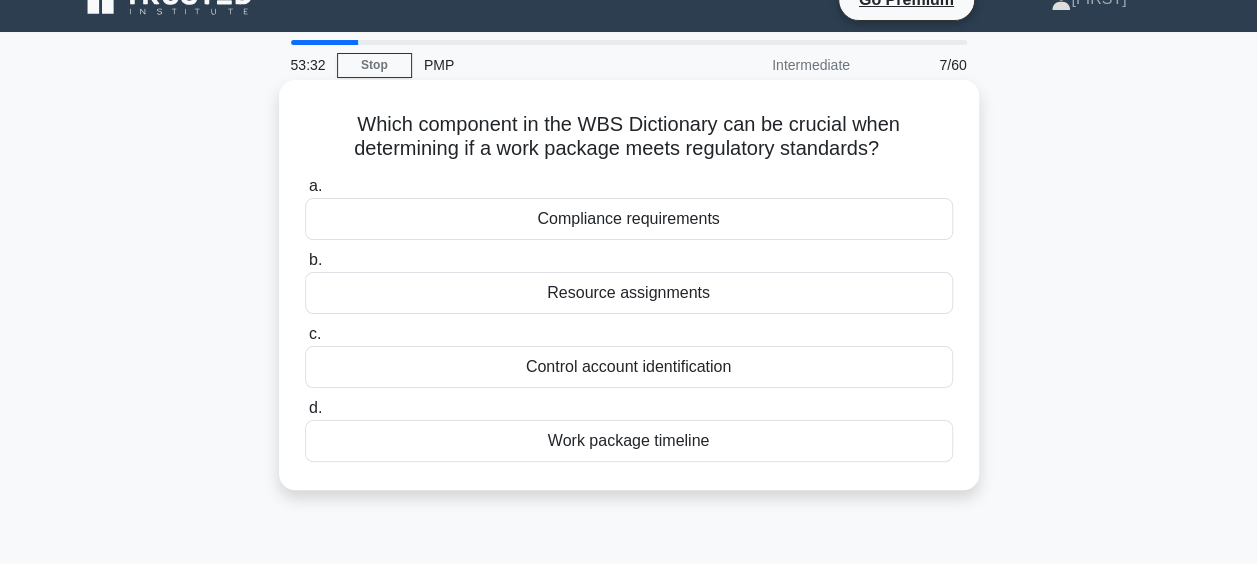 scroll, scrollTop: 0, scrollLeft: 0, axis: both 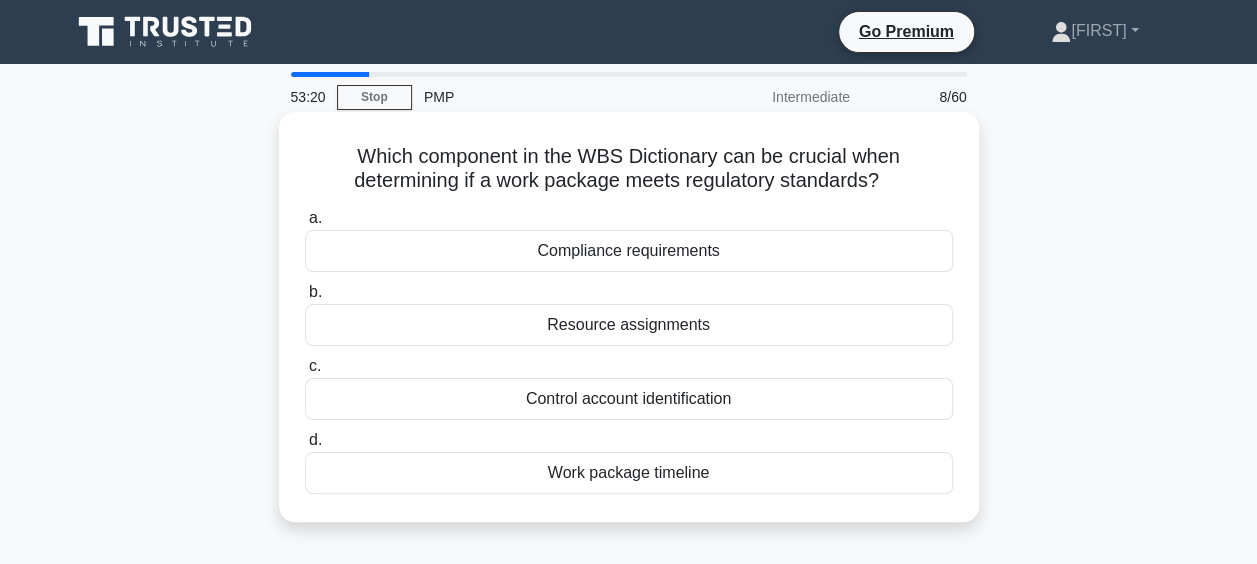 click on "Compliance requirements" at bounding box center (629, 251) 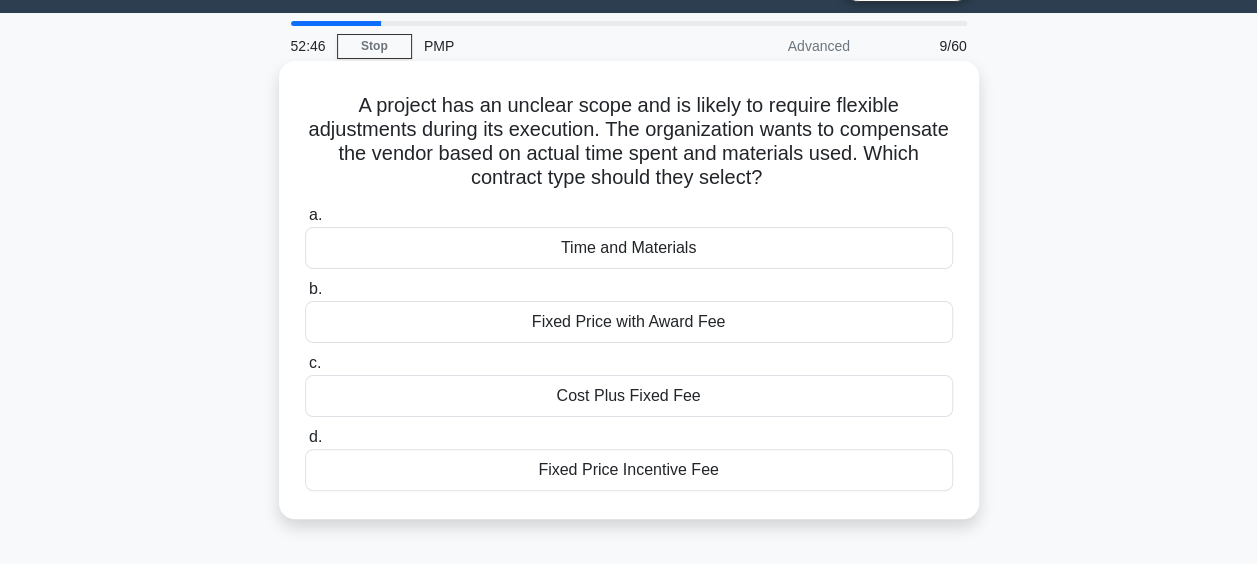 scroll, scrollTop: 52, scrollLeft: 0, axis: vertical 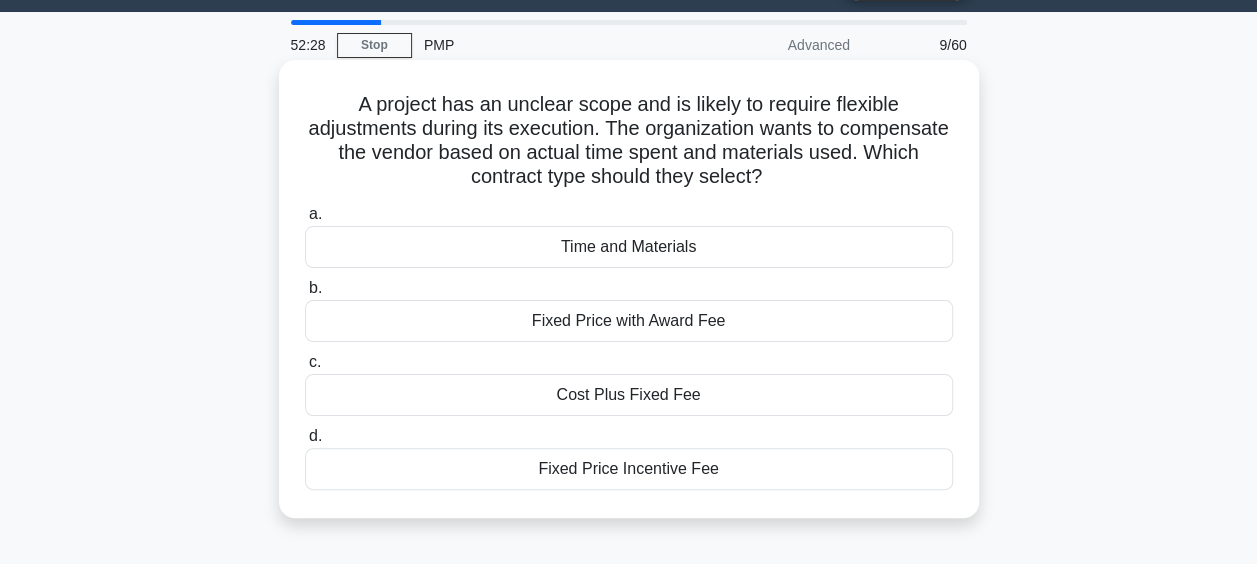 click on "Time and Materials" at bounding box center [629, 247] 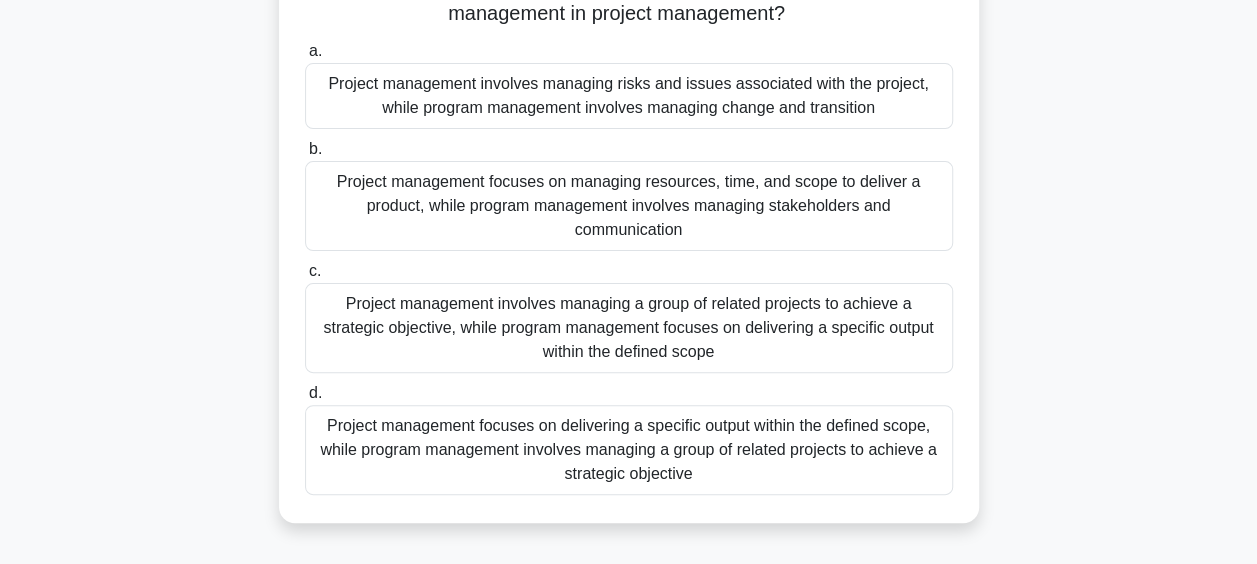 scroll, scrollTop: 181, scrollLeft: 0, axis: vertical 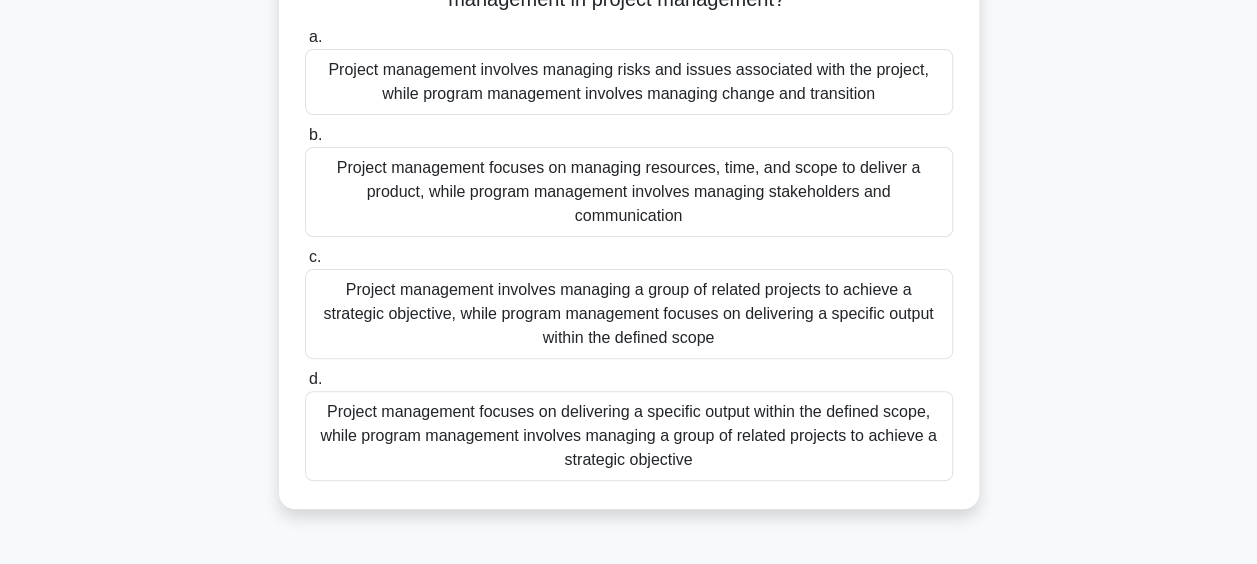 click on "Project management focuses on delivering a specific output within the defined scope, while program management involves managing a group of related projects to achieve a strategic objective" at bounding box center (629, 436) 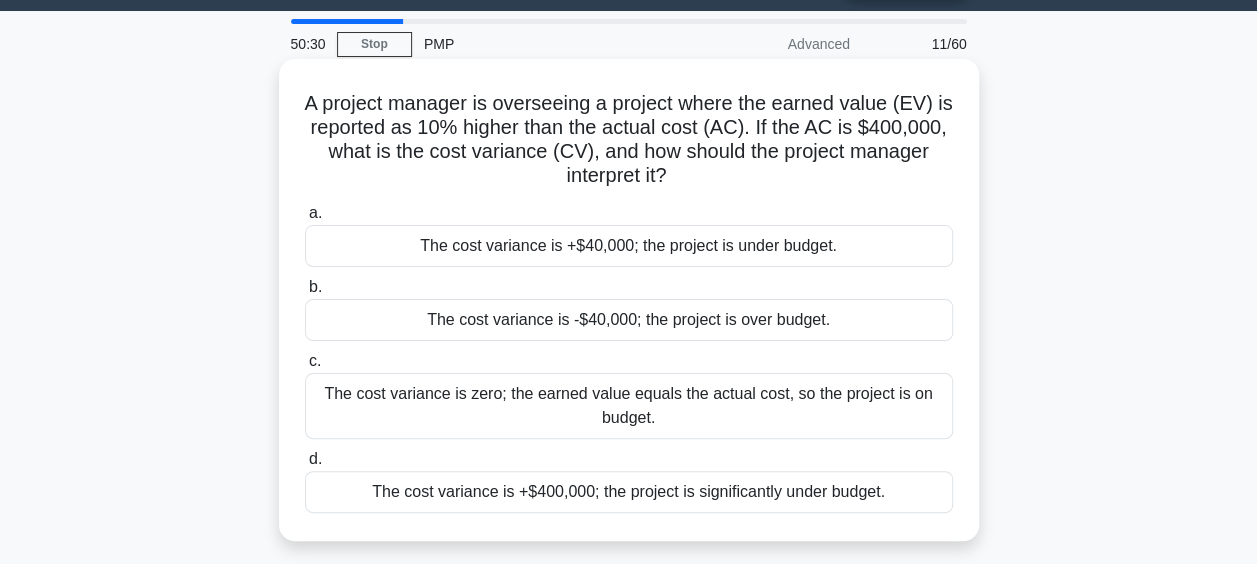 scroll, scrollTop: 54, scrollLeft: 0, axis: vertical 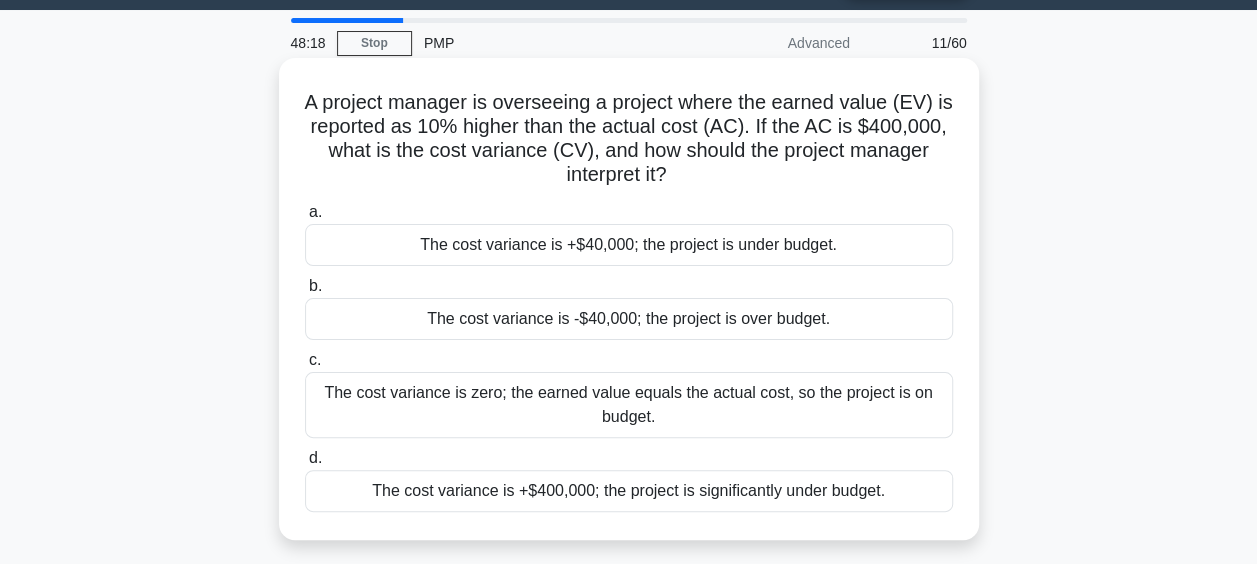 click on "The cost variance is -$40,000; the project is over budget." at bounding box center (629, 319) 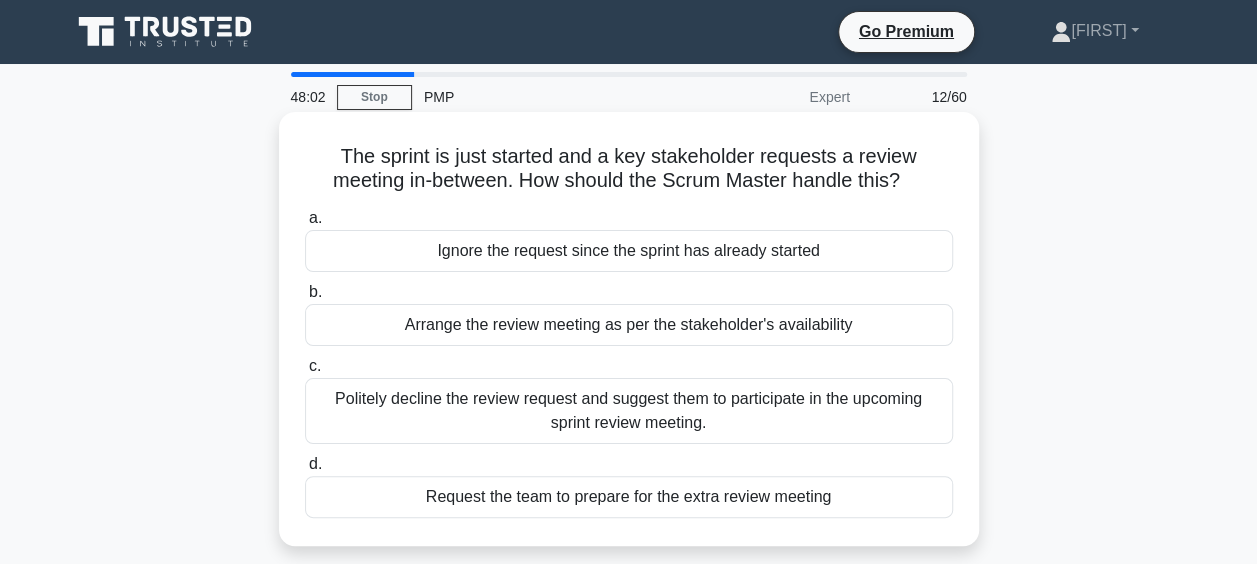scroll, scrollTop: 13, scrollLeft: 0, axis: vertical 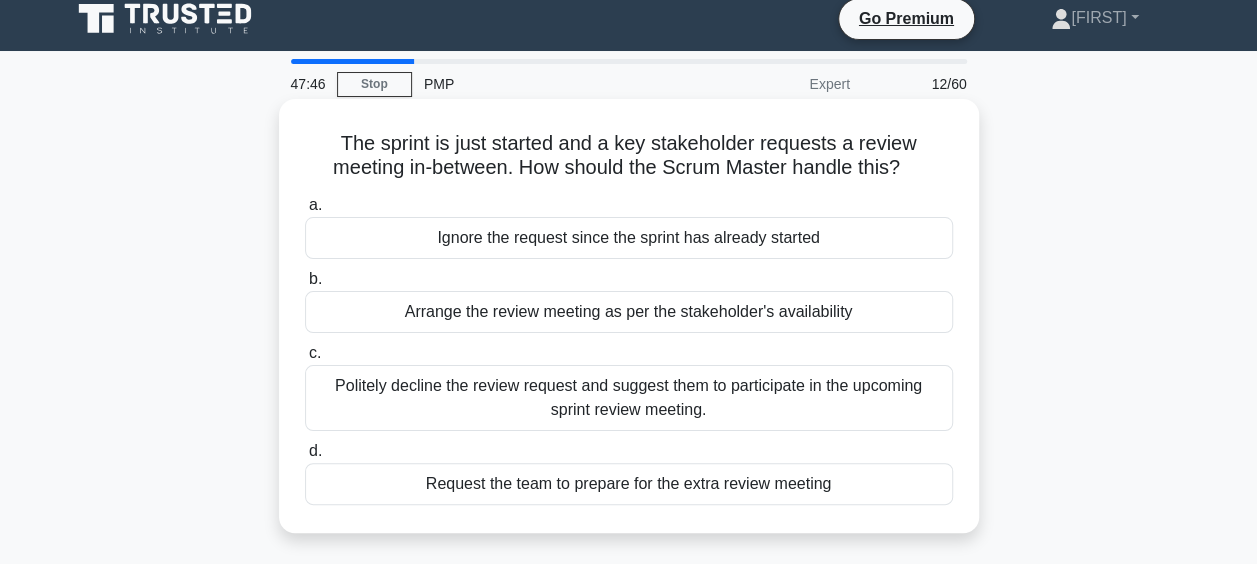 click on "Politely decline the review request and suggest them to participate in the upcoming sprint review meeting." at bounding box center (629, 398) 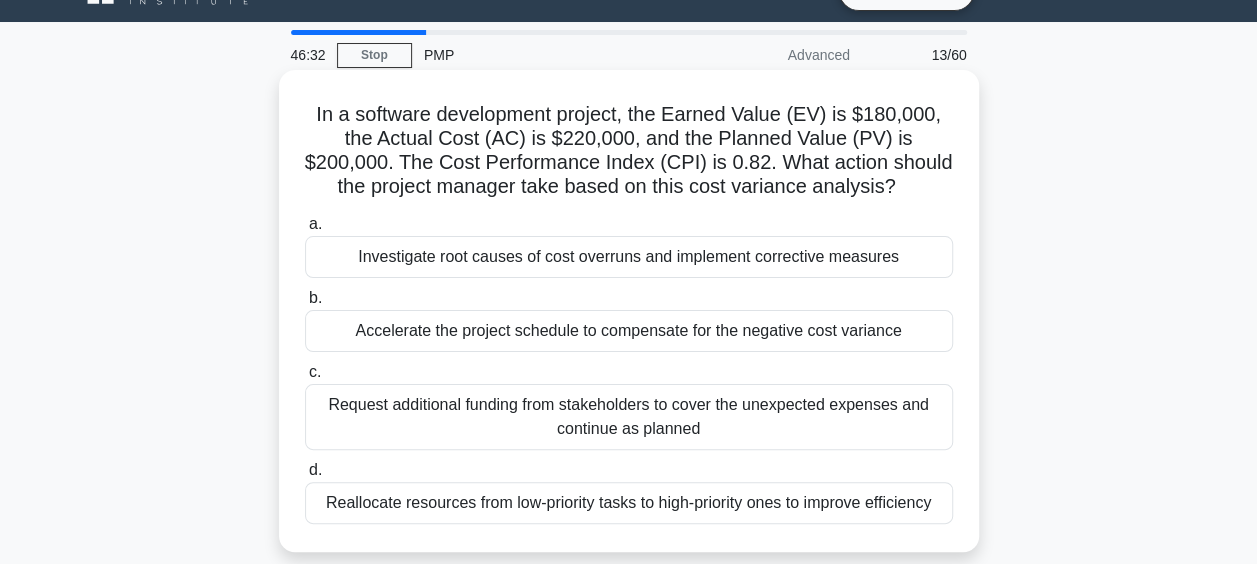 scroll, scrollTop: 40, scrollLeft: 0, axis: vertical 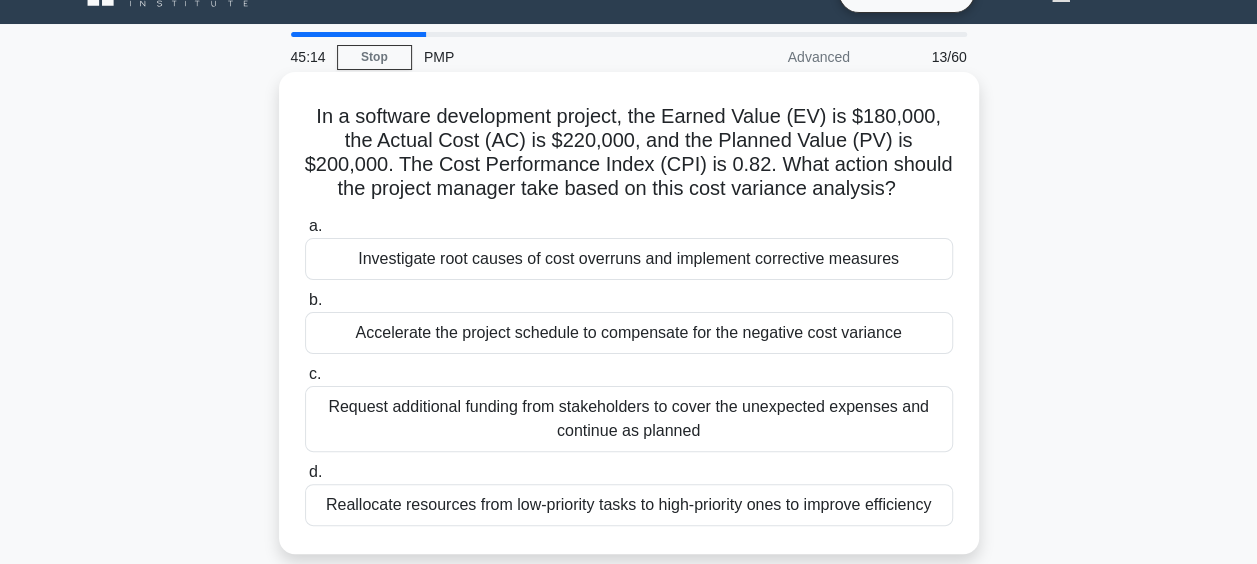 click on "Reallocate resources from low-priority tasks to high-priority ones to improve efficiency" at bounding box center (629, 505) 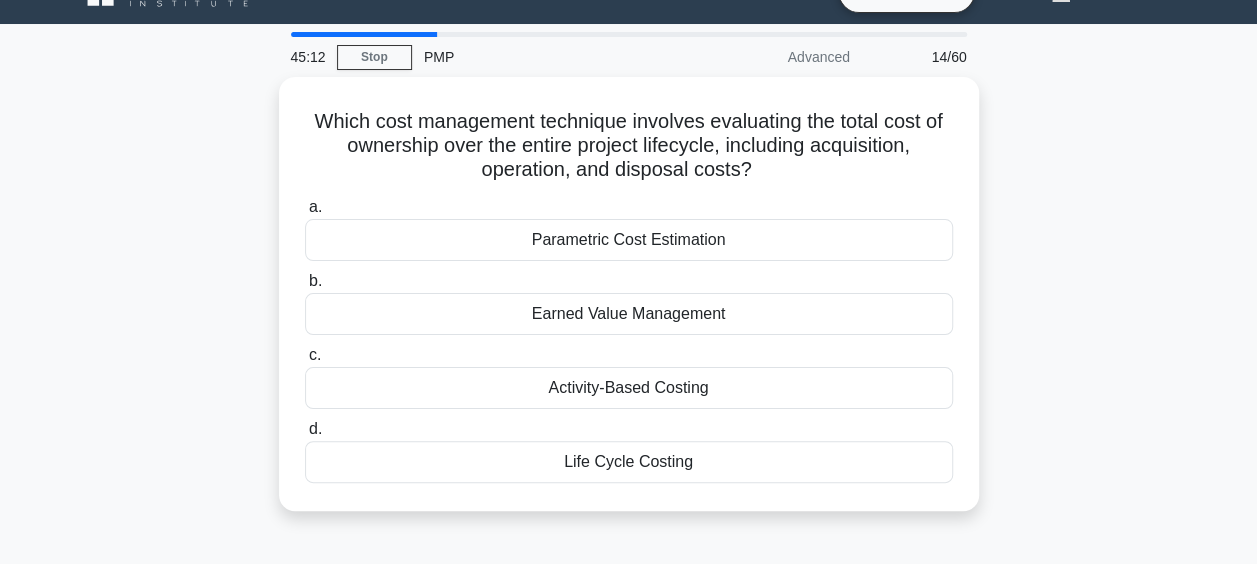 scroll, scrollTop: 0, scrollLeft: 0, axis: both 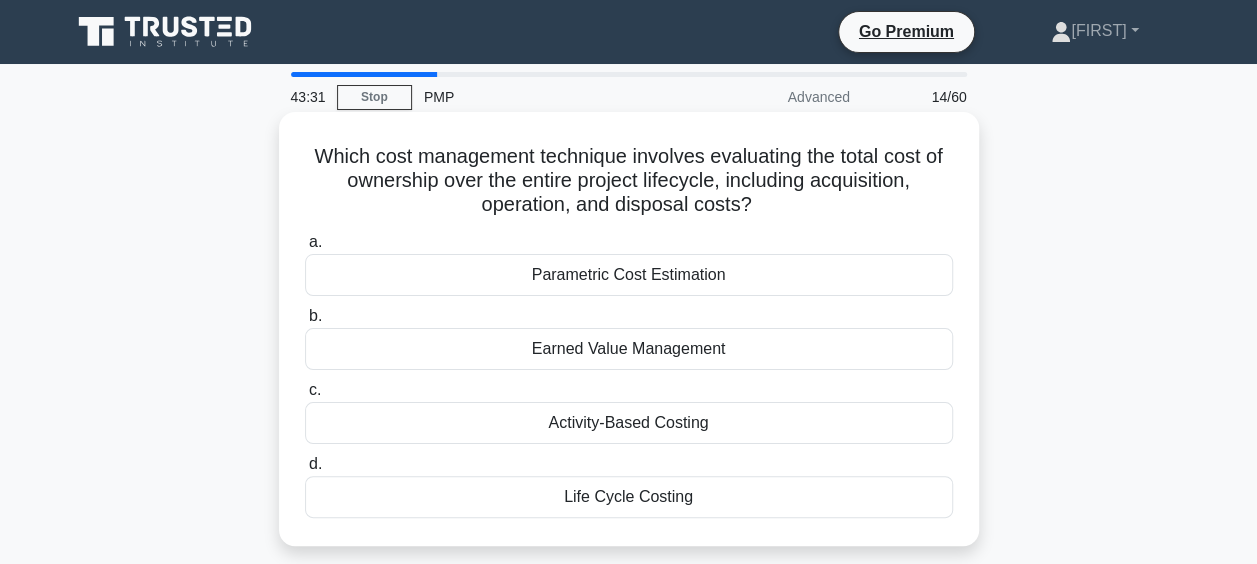 click on "Earned Value Management" at bounding box center [629, 349] 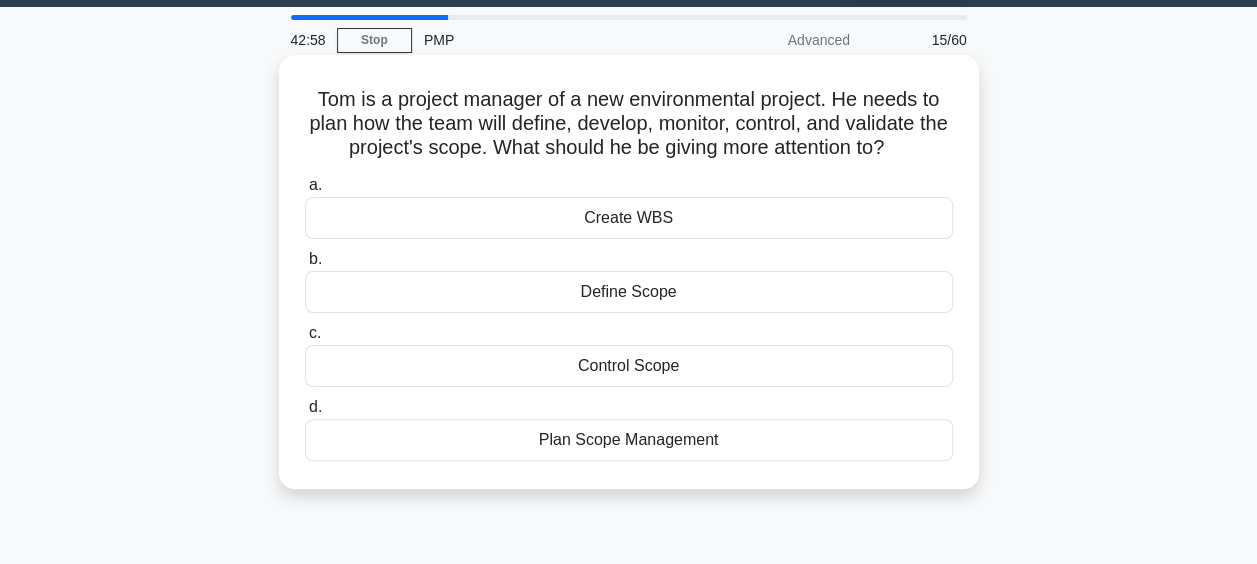 scroll, scrollTop: 58, scrollLeft: 0, axis: vertical 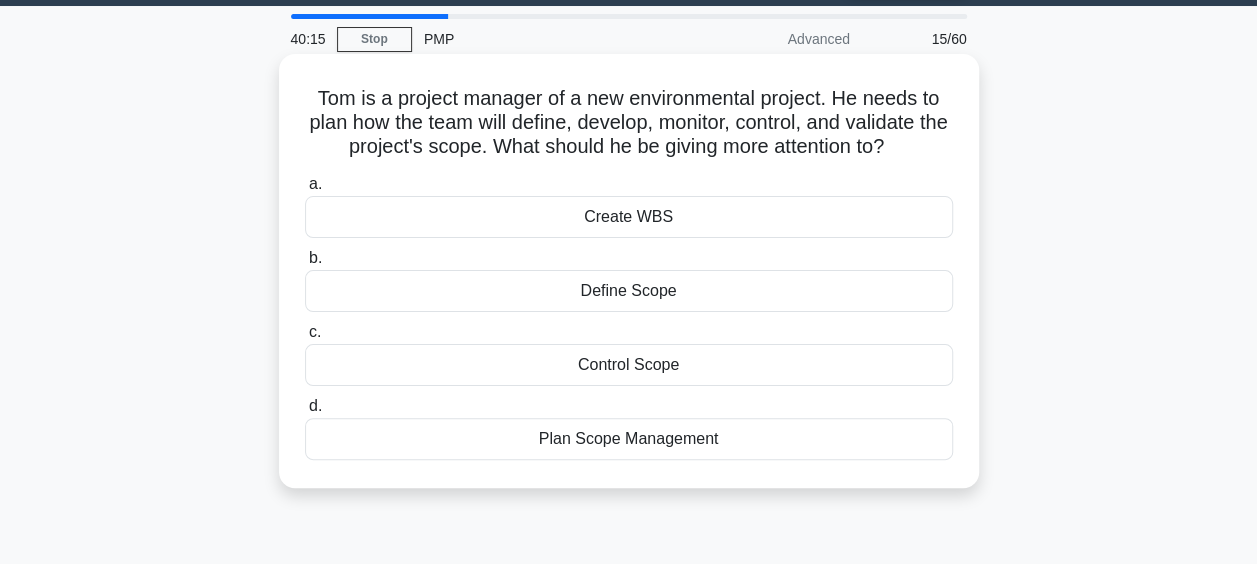 click on "Define Scope" at bounding box center (629, 291) 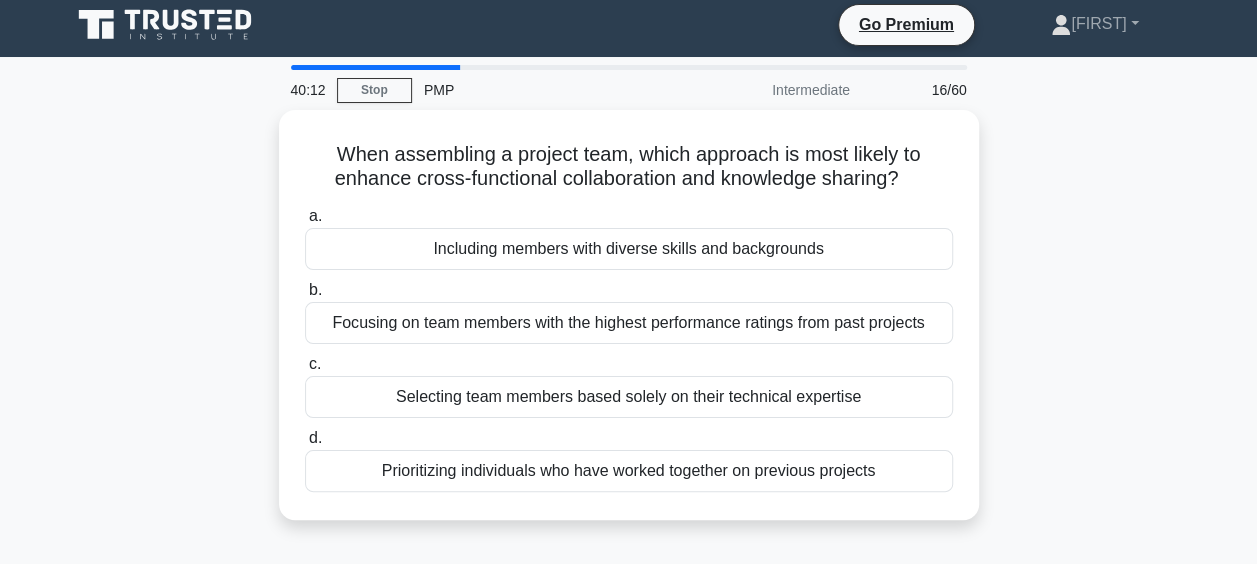 scroll, scrollTop: 0, scrollLeft: 0, axis: both 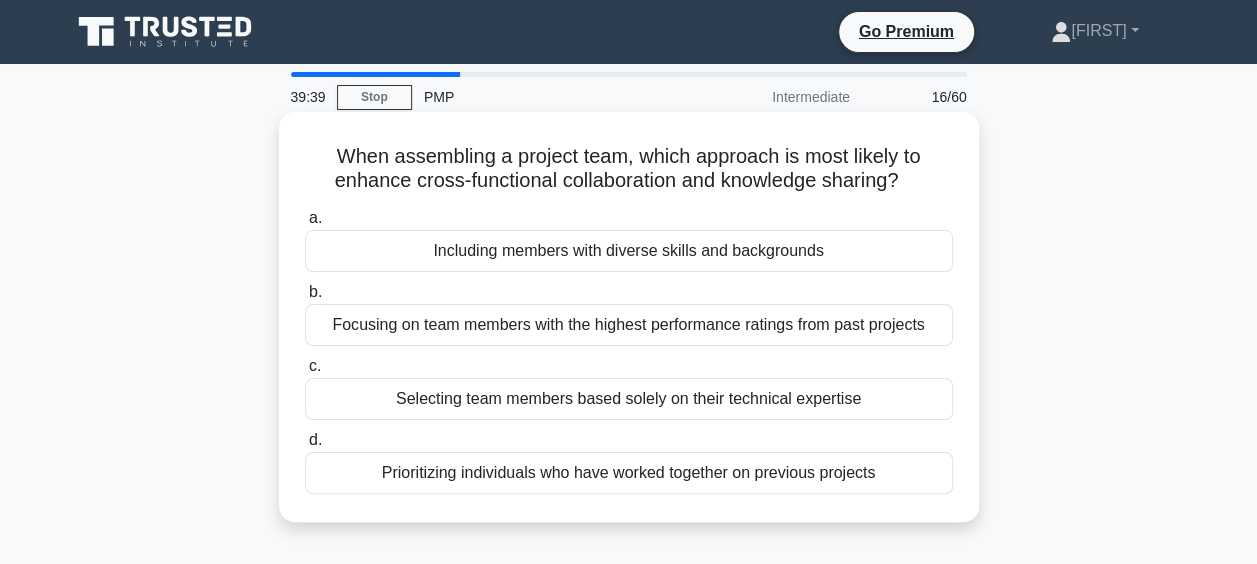 click on "Including members with diverse skills and backgrounds" at bounding box center [629, 251] 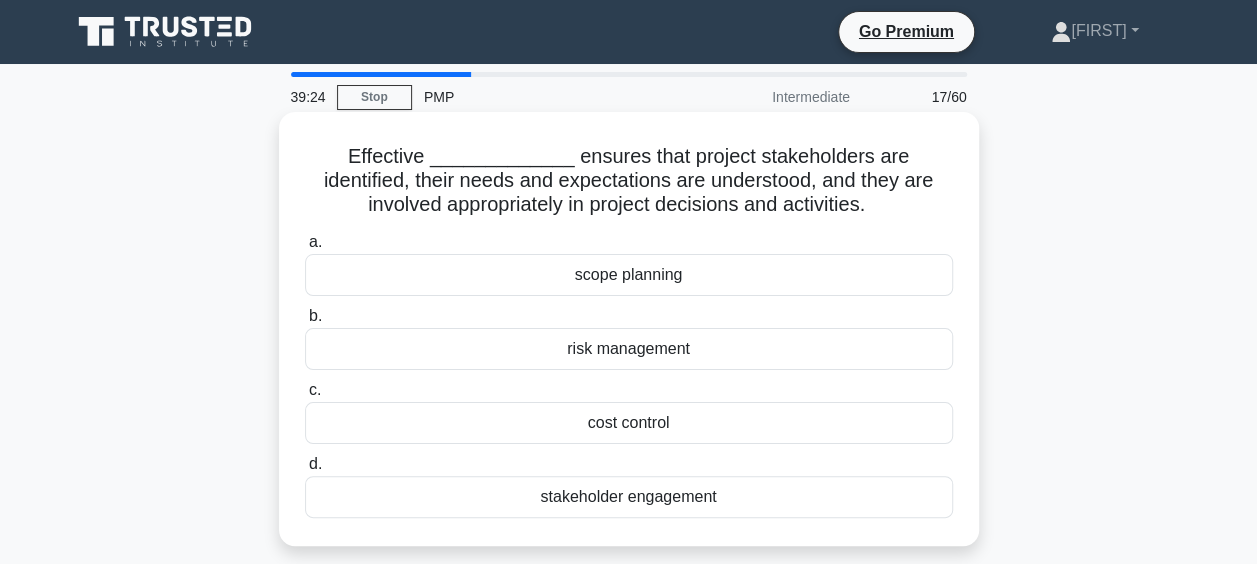click on "stakeholder engagement" at bounding box center (629, 497) 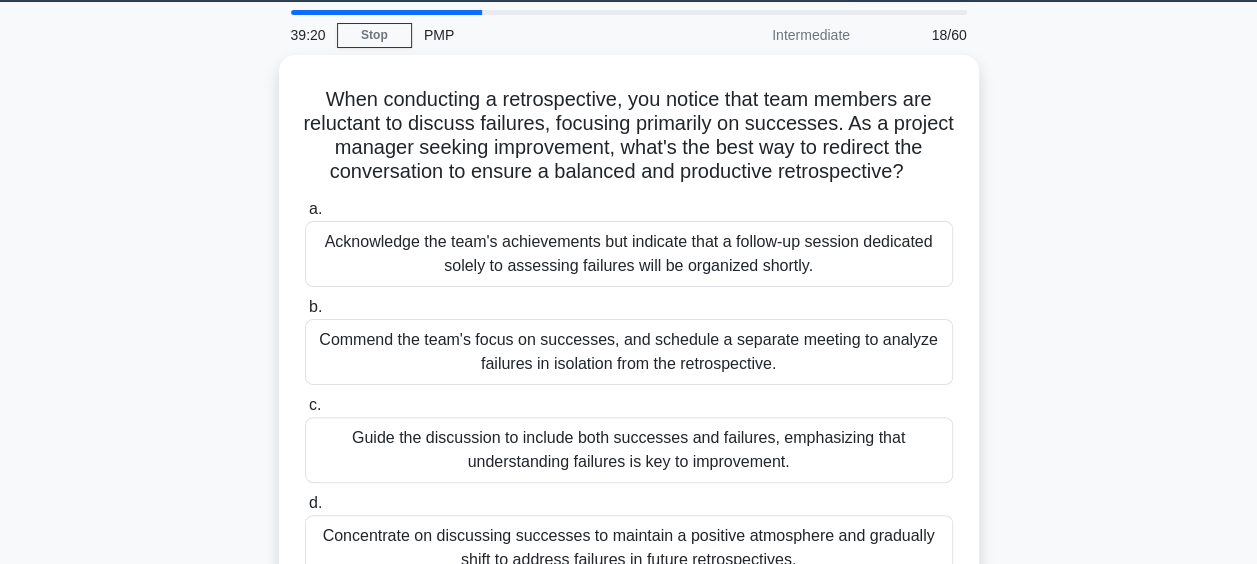 scroll, scrollTop: 66, scrollLeft: 0, axis: vertical 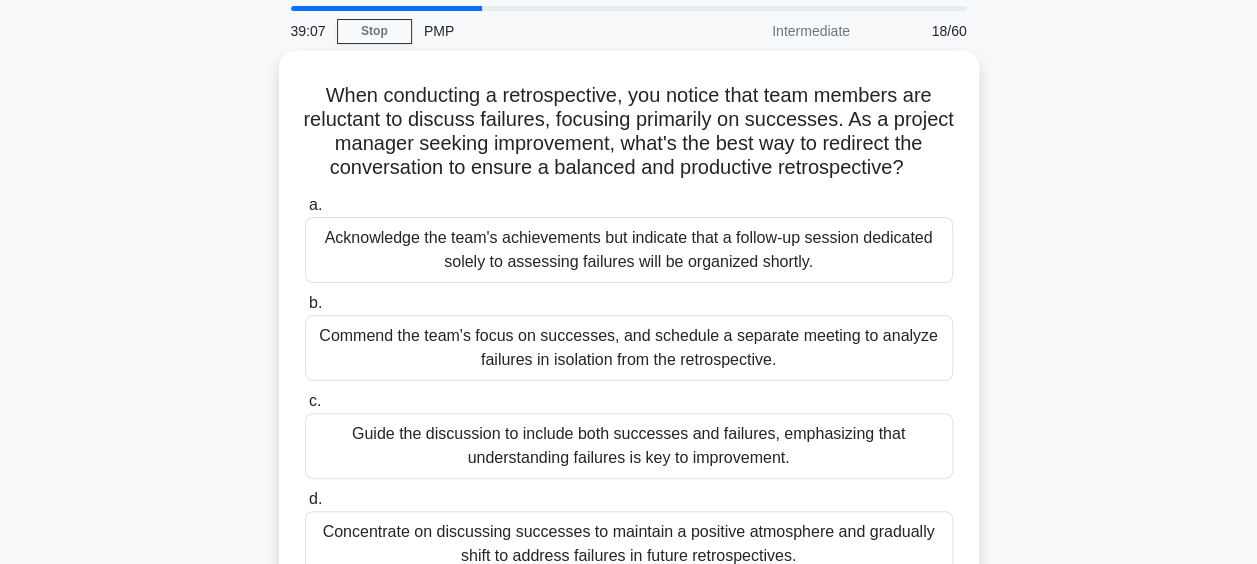 click on "d.
Concentrate on discussing successes to maintain a positive atmosphere and gradually shift to address failures in future retrospectives." at bounding box center (629, 532) 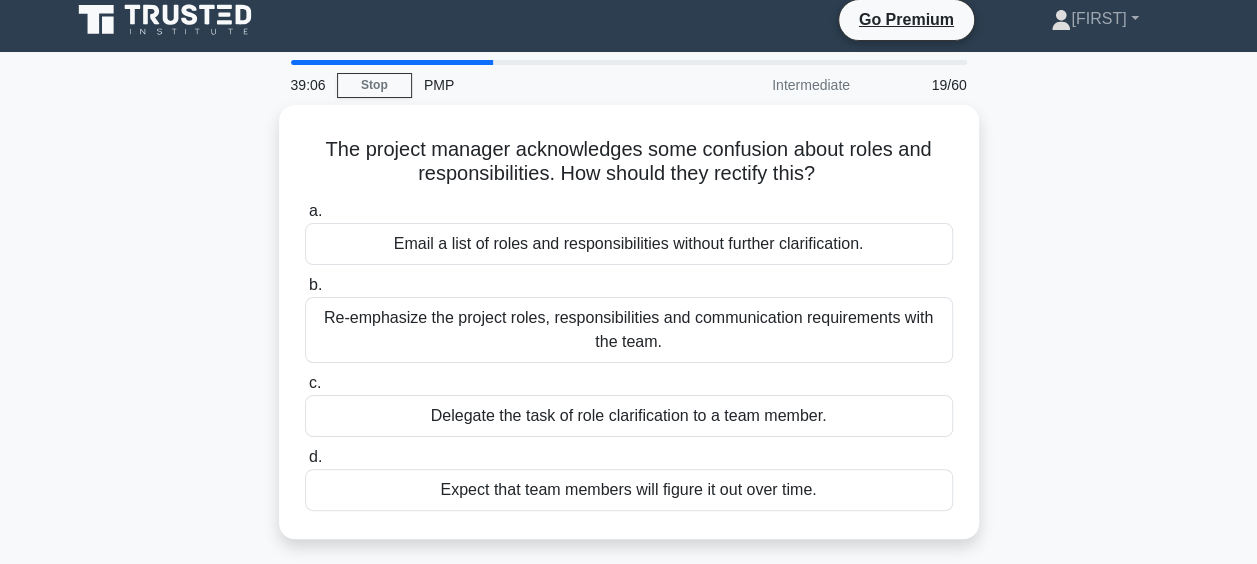 scroll, scrollTop: 0, scrollLeft: 0, axis: both 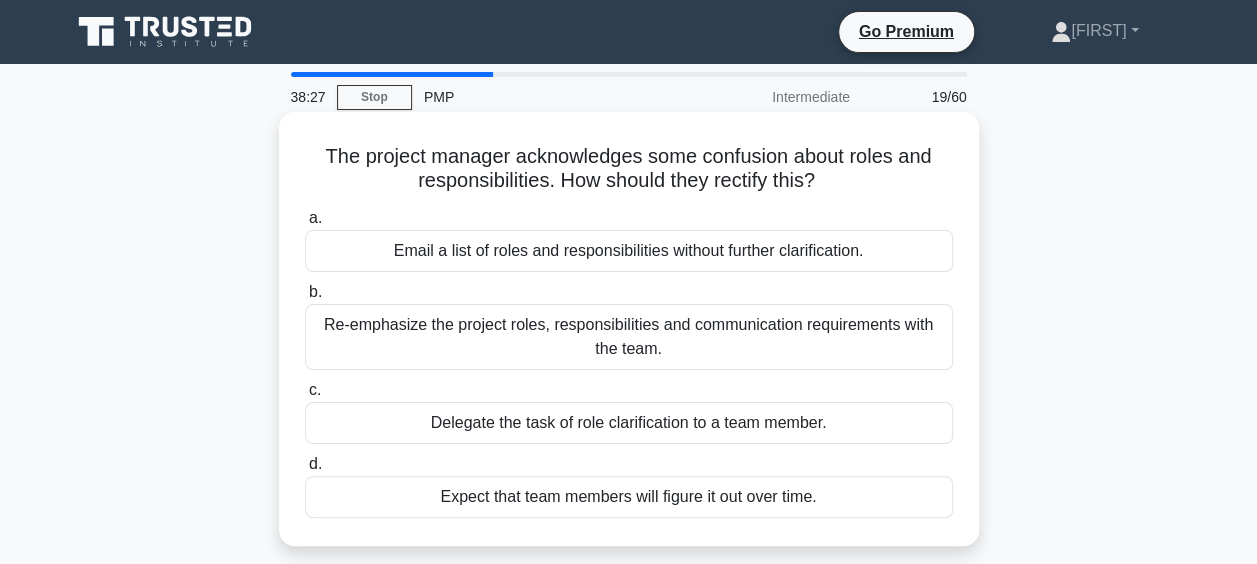 click on "Re-emphasize the project roles, responsibilities and communication requirements with the team." at bounding box center (629, 337) 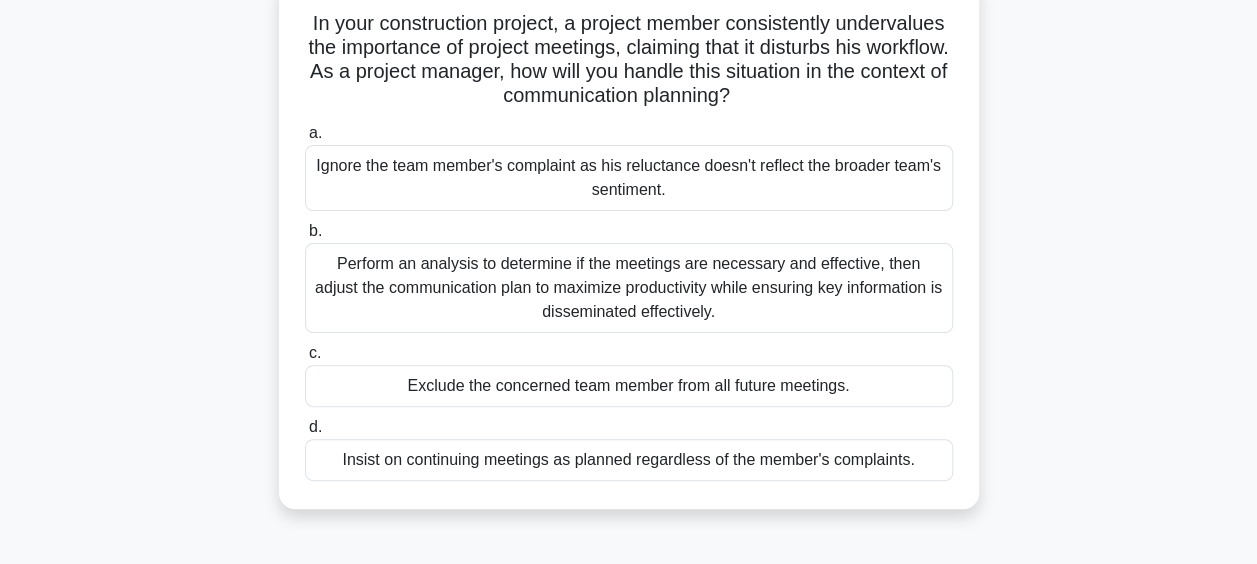 scroll, scrollTop: 139, scrollLeft: 0, axis: vertical 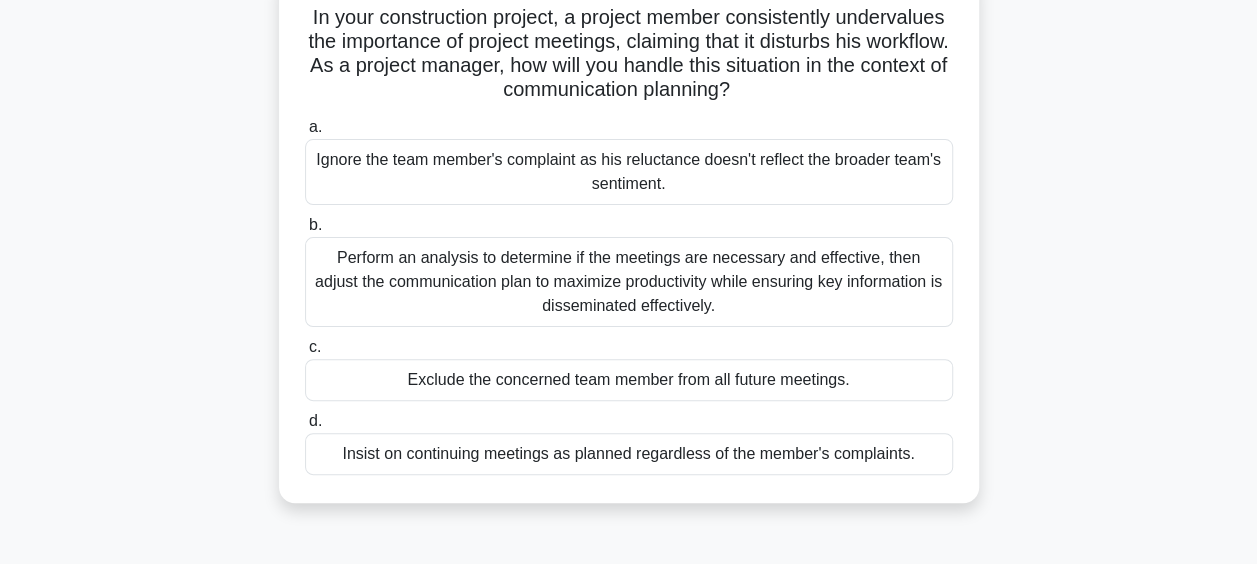 click on "Perform an analysis to determine if the meetings are necessary and effective, then adjust the communication plan to maximize productivity while ensuring key information is disseminated effectively." at bounding box center [629, 282] 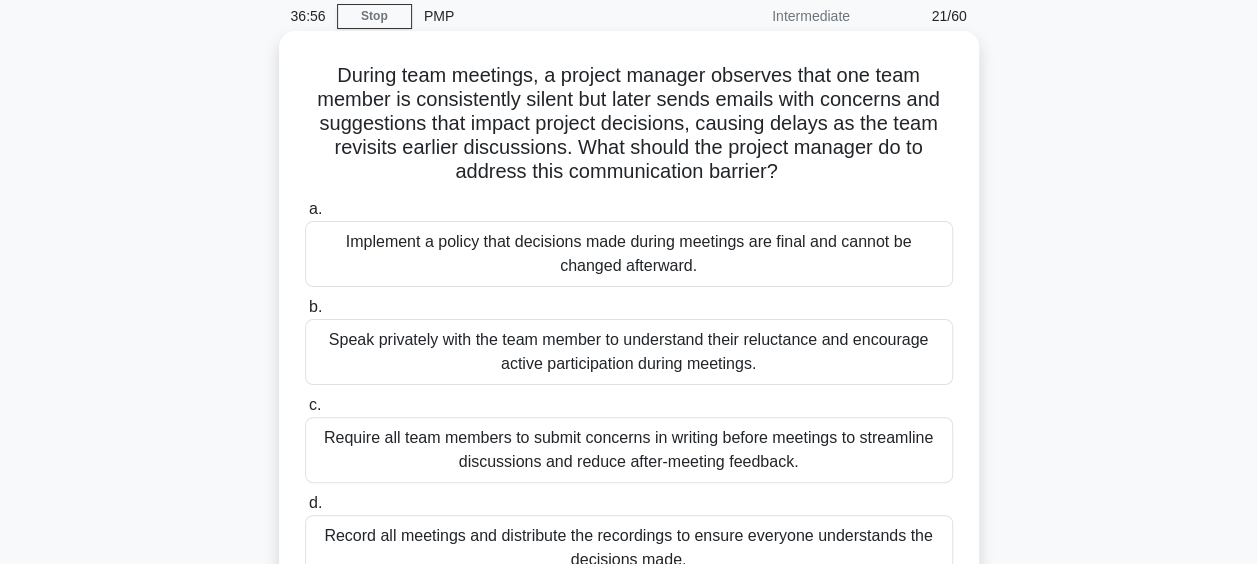 scroll, scrollTop: 80, scrollLeft: 0, axis: vertical 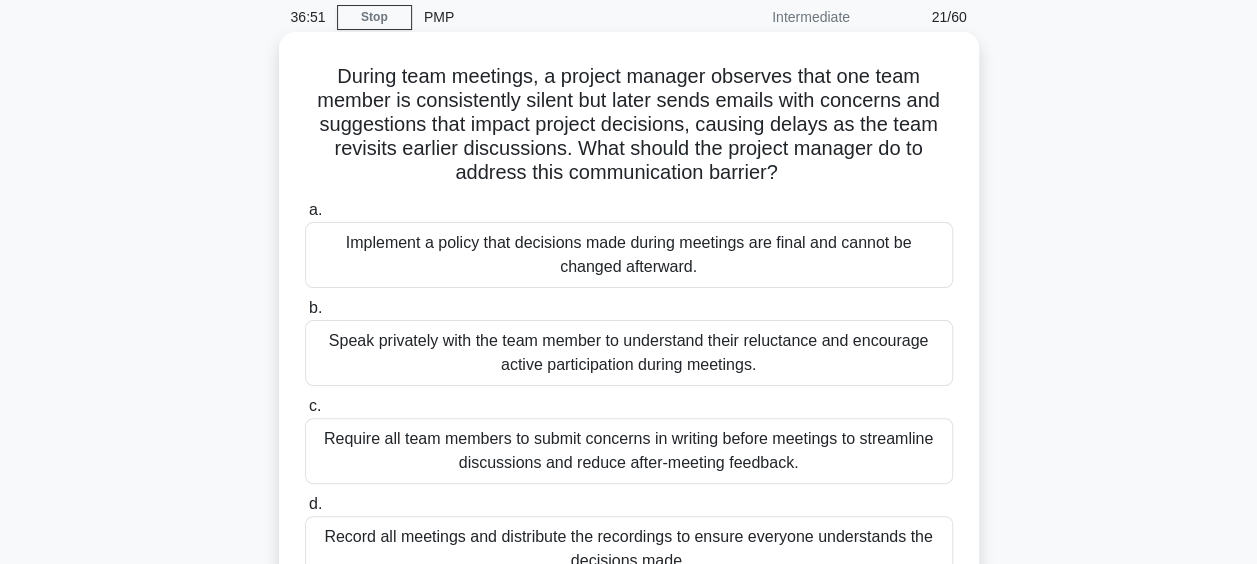 click on "Speak privately with the team member to understand their reluctance and encourage active participation during meetings." at bounding box center (629, 353) 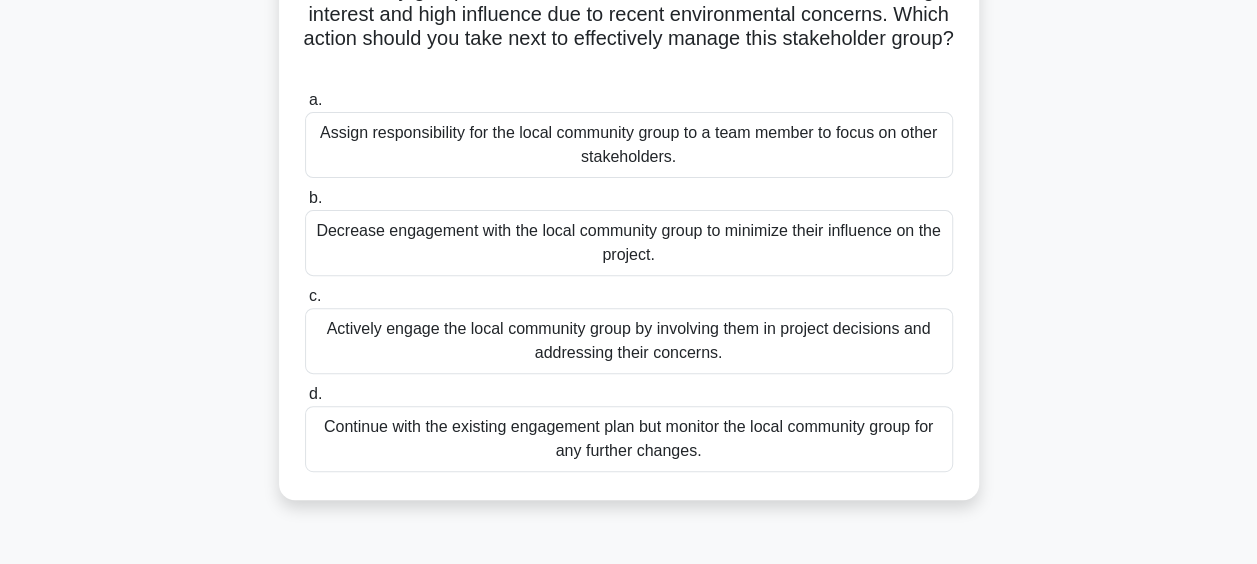 scroll, scrollTop: 215, scrollLeft: 0, axis: vertical 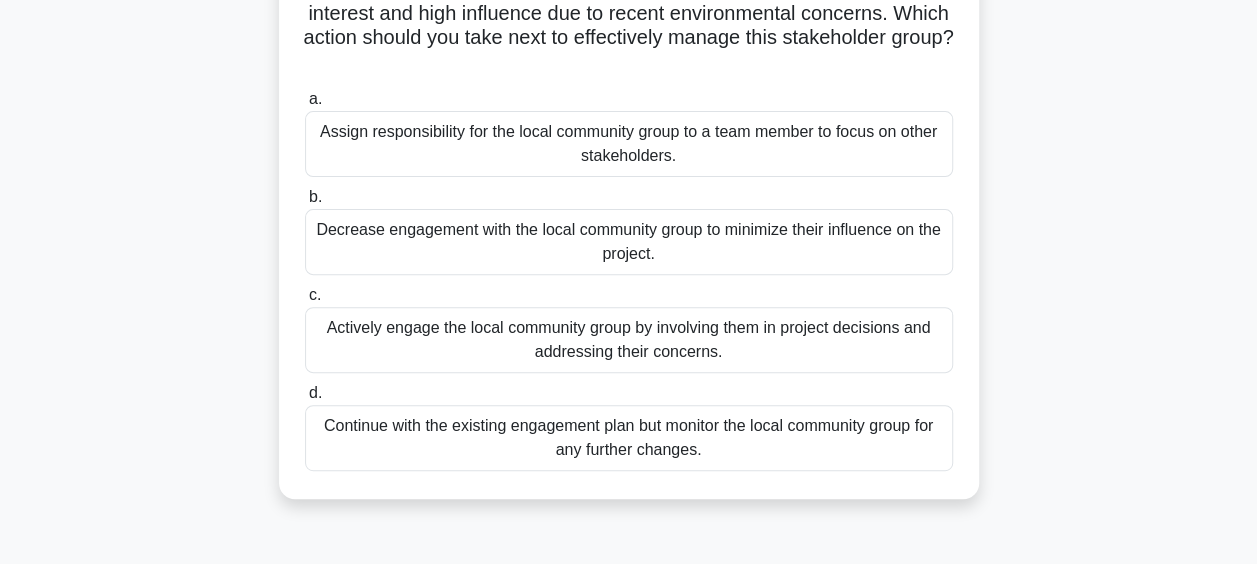 click on "Actively engage the local community group by involving them in project decisions and addressing their concerns." at bounding box center (629, 340) 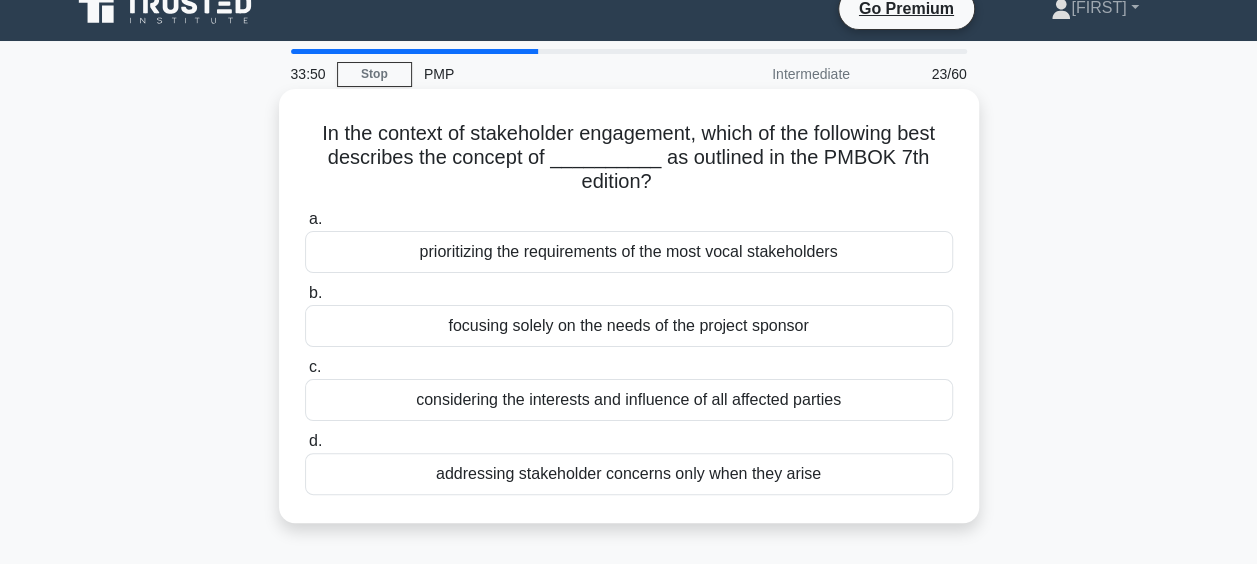 scroll, scrollTop: 22, scrollLeft: 0, axis: vertical 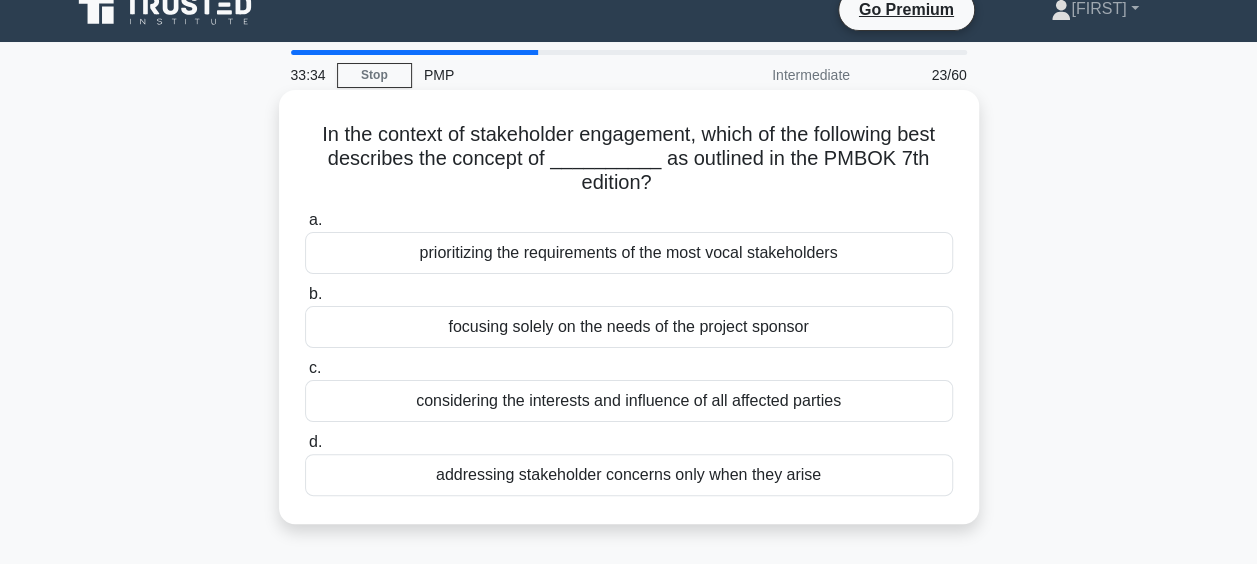 click on "considering the interests and influence of all affected parties" at bounding box center (629, 401) 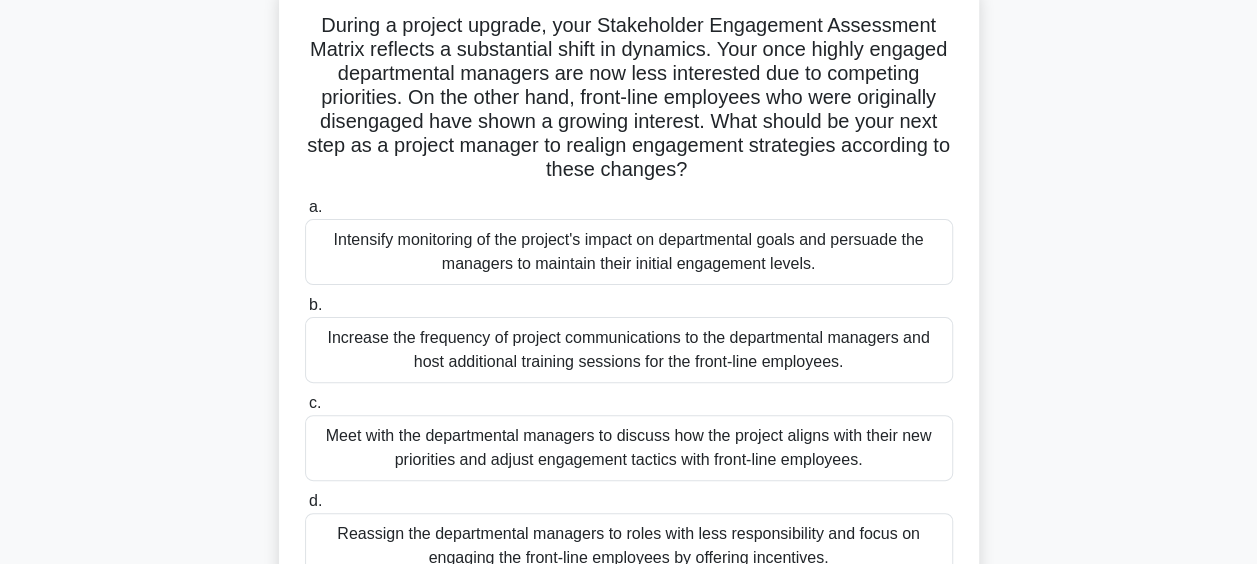 scroll, scrollTop: 130, scrollLeft: 0, axis: vertical 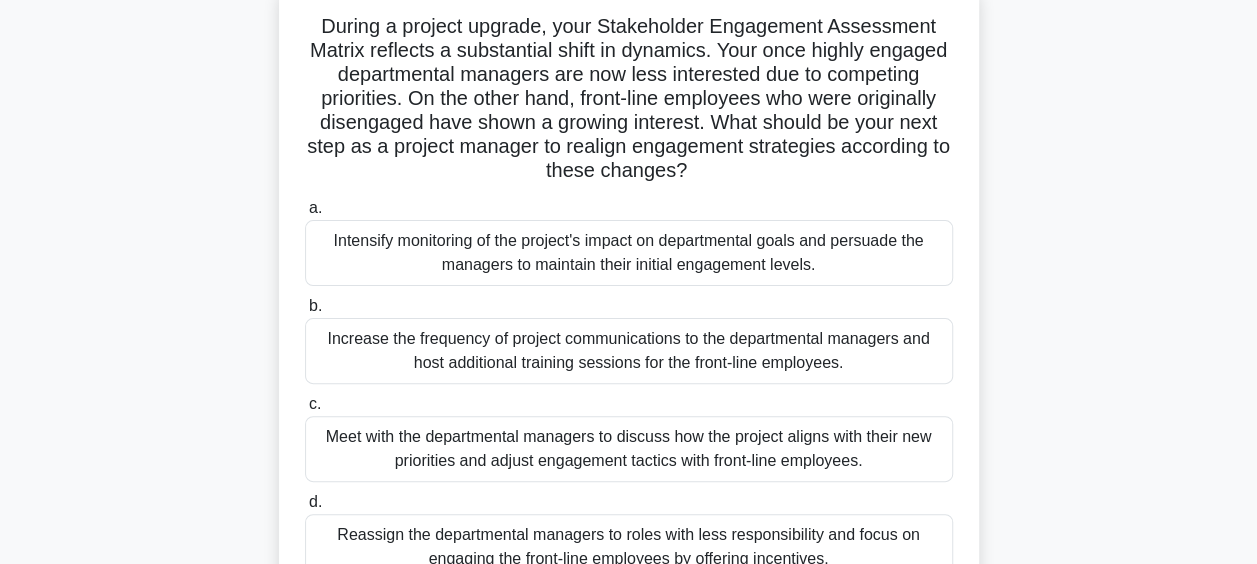 click on "Meet with the departmental managers to discuss how the project aligns with their new priorities and adjust engagement tactics with front-line employees." at bounding box center [629, 449] 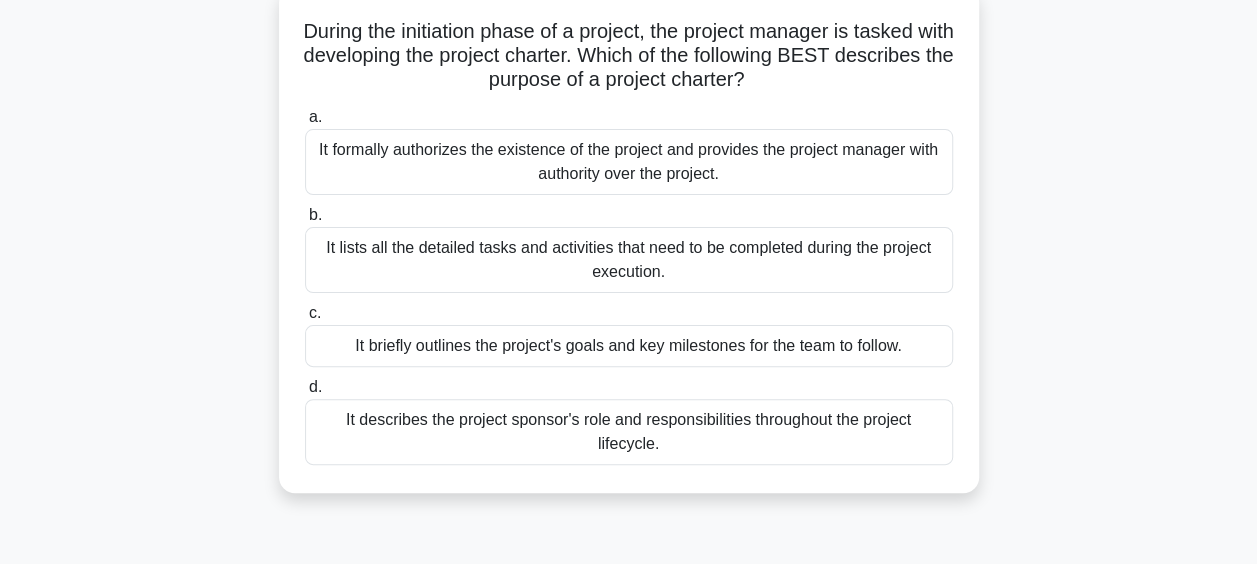 scroll, scrollTop: 0, scrollLeft: 0, axis: both 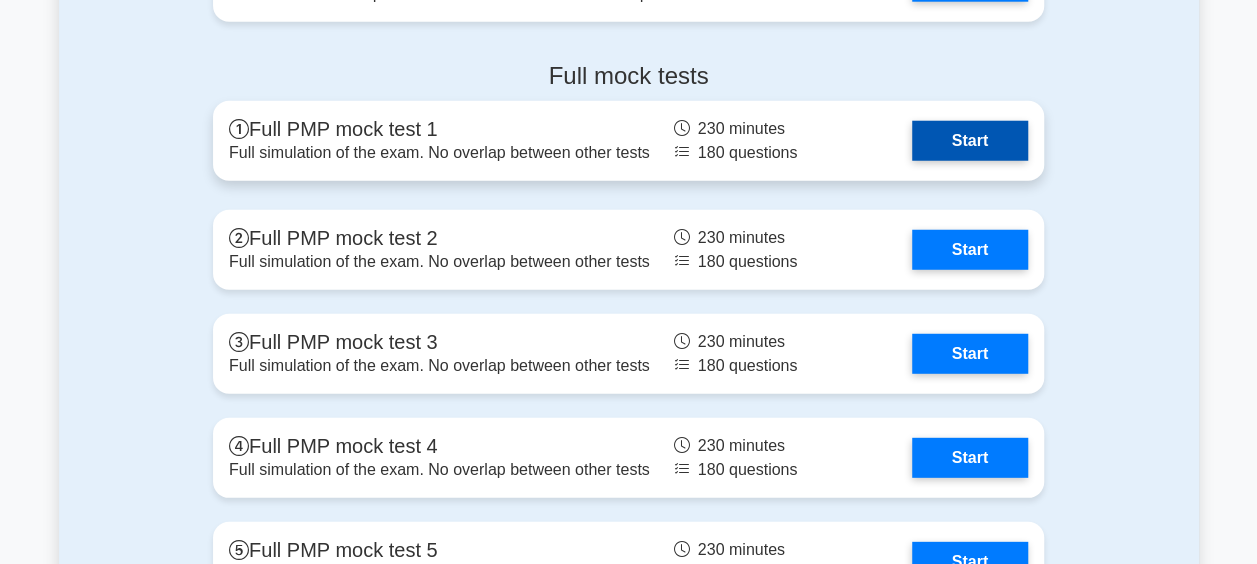 click on "Start" at bounding box center (970, 141) 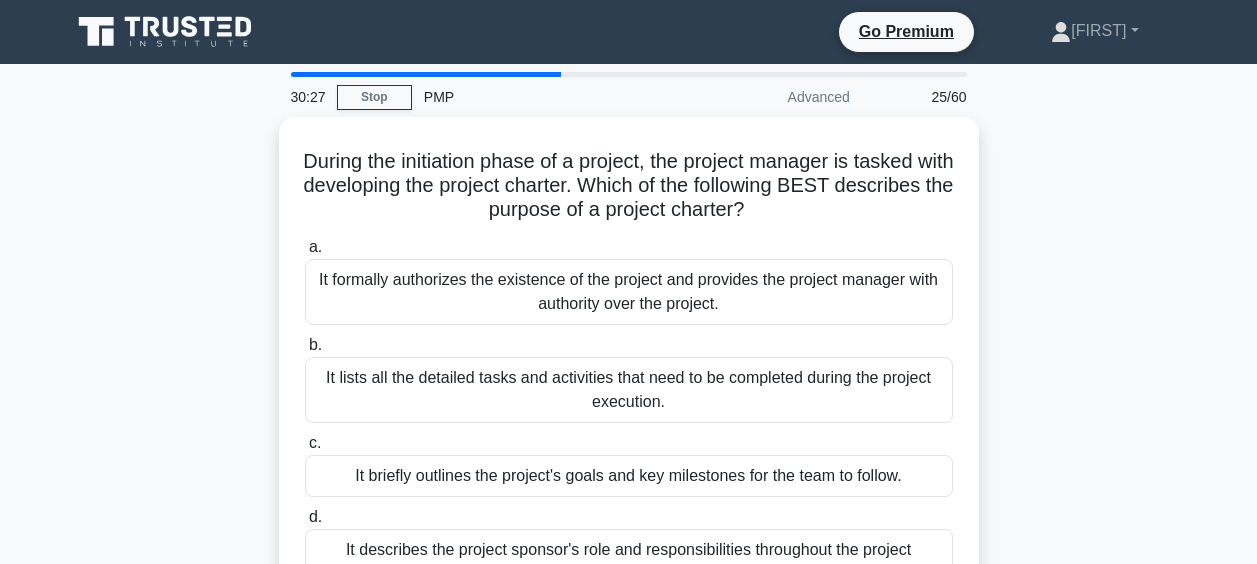 scroll, scrollTop: 0, scrollLeft: 0, axis: both 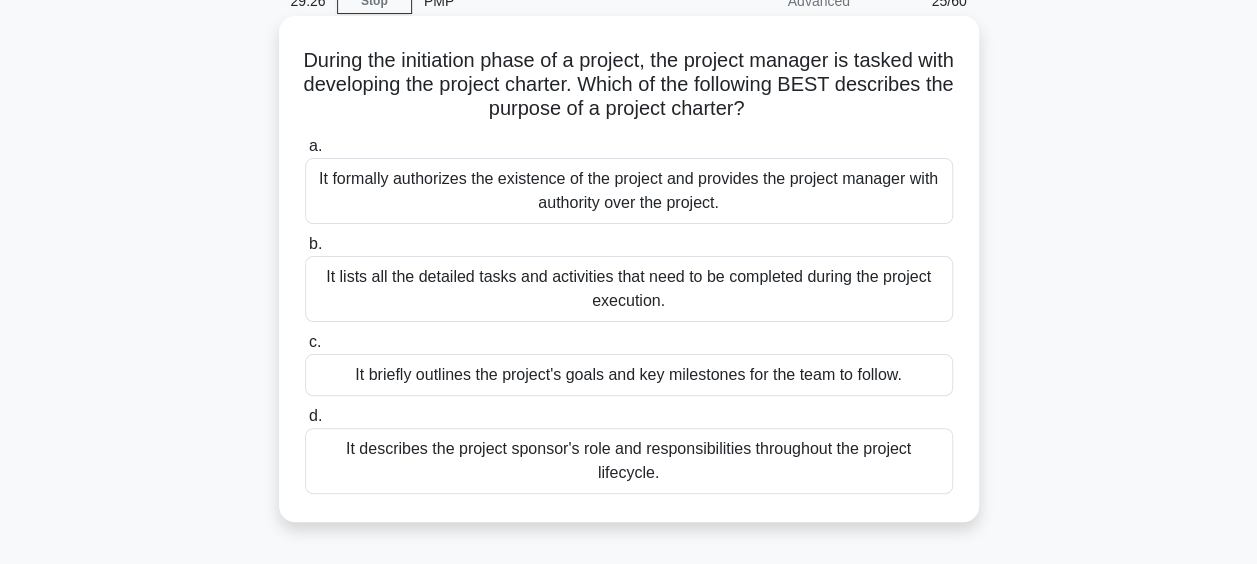 click on "It briefly outlines the project's goals and key milestones for the team to follow." at bounding box center (629, 375) 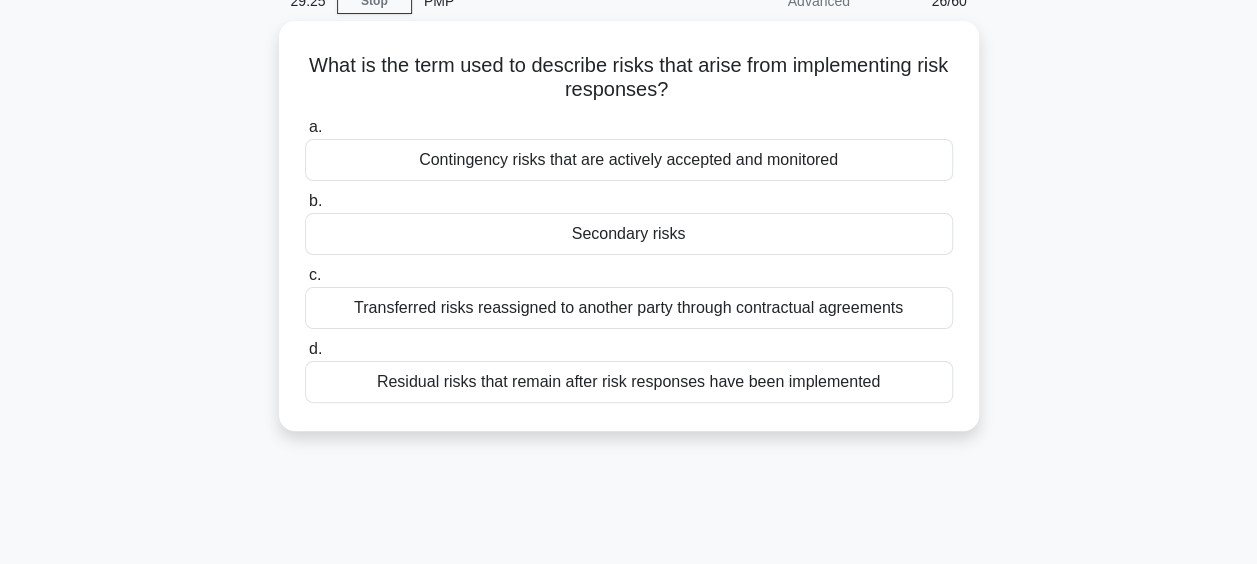 scroll, scrollTop: 0, scrollLeft: 0, axis: both 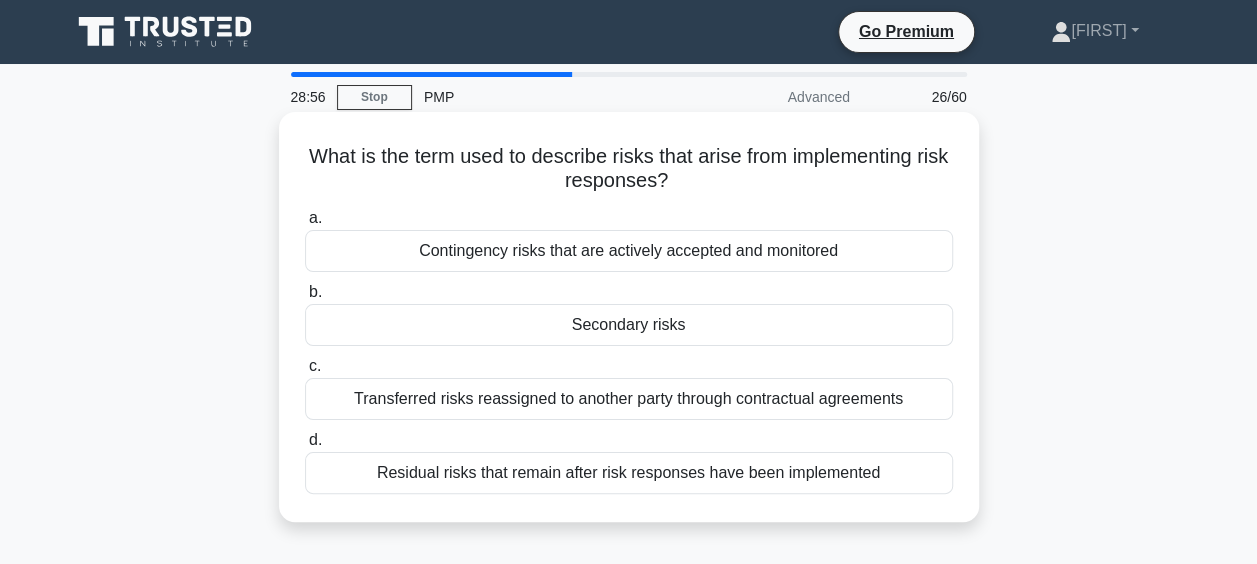 click on "Residual risks that remain after risk responses have been implemented" at bounding box center [629, 473] 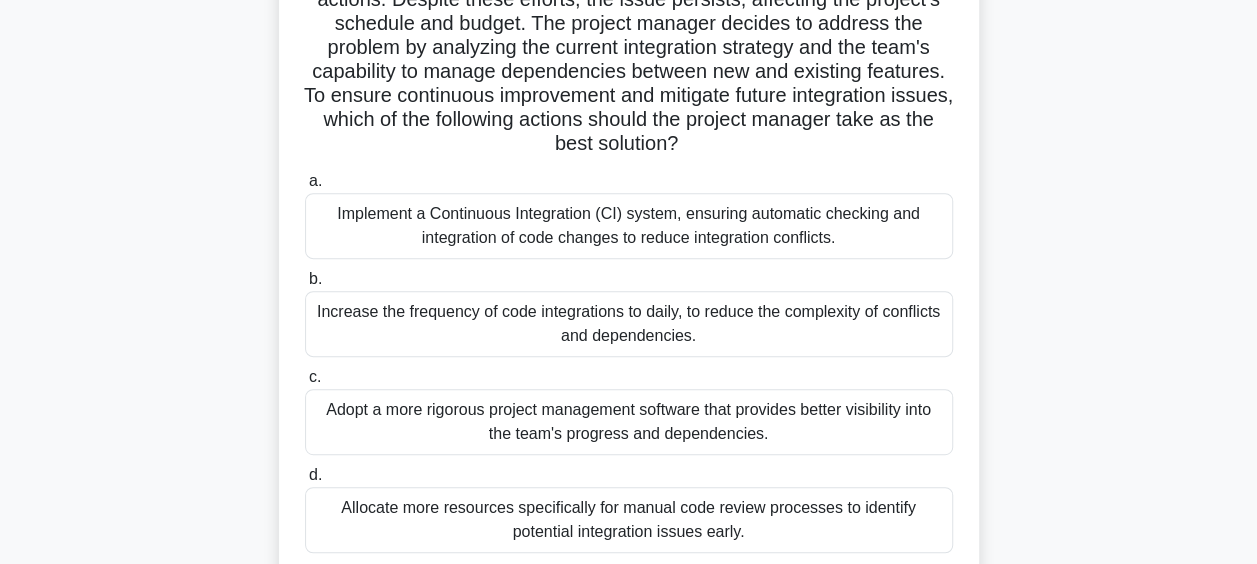 scroll, scrollTop: 349, scrollLeft: 0, axis: vertical 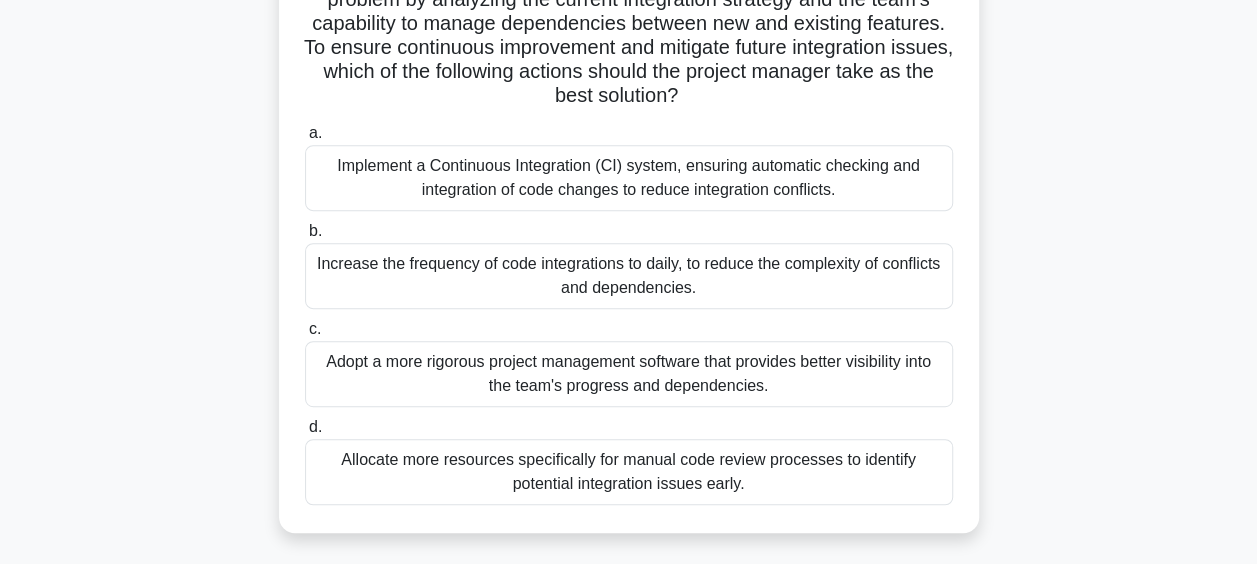 click on "Implement a Continuous Integration (CI) system, ensuring automatic checking and integration of code changes to reduce integration conflicts." at bounding box center (629, 178) 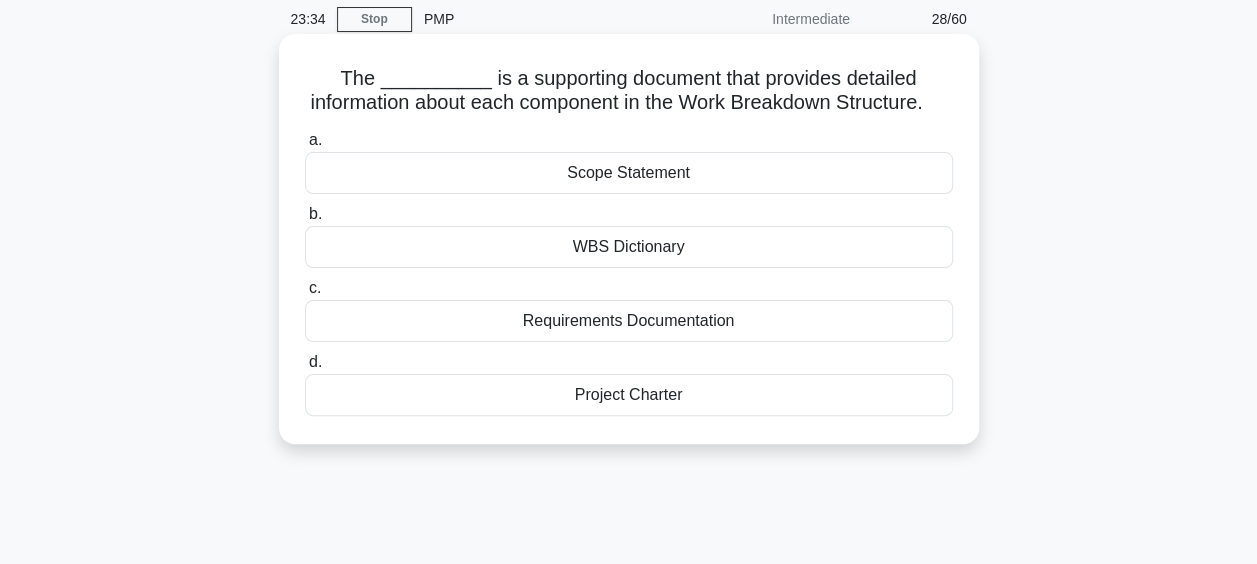 scroll, scrollTop: 83, scrollLeft: 0, axis: vertical 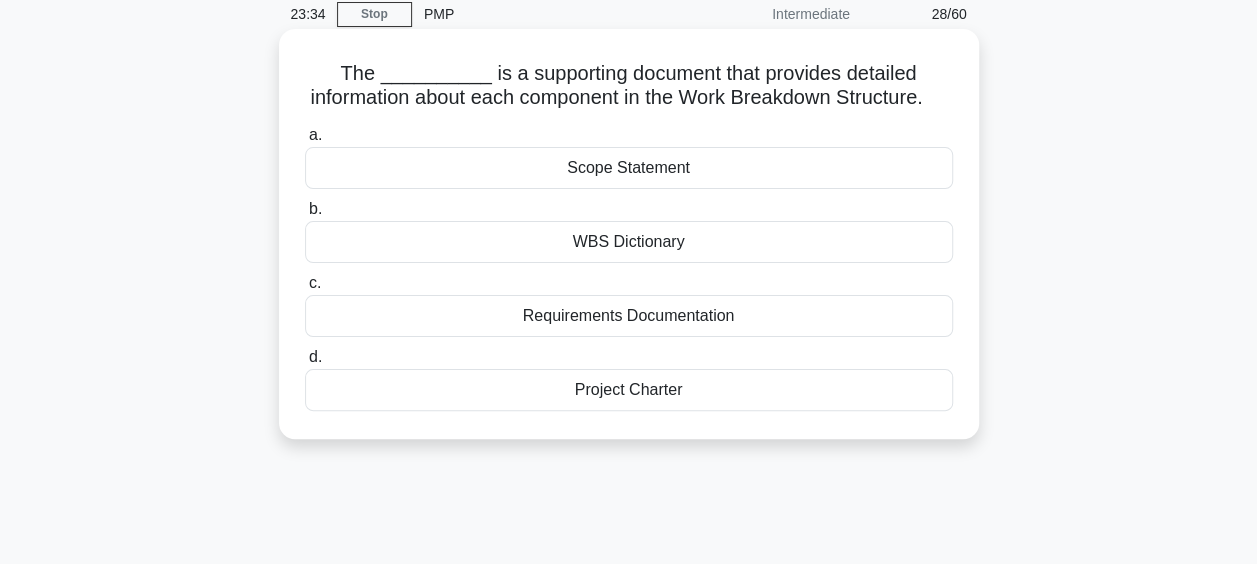 click on "WBS Dictionary" at bounding box center [629, 242] 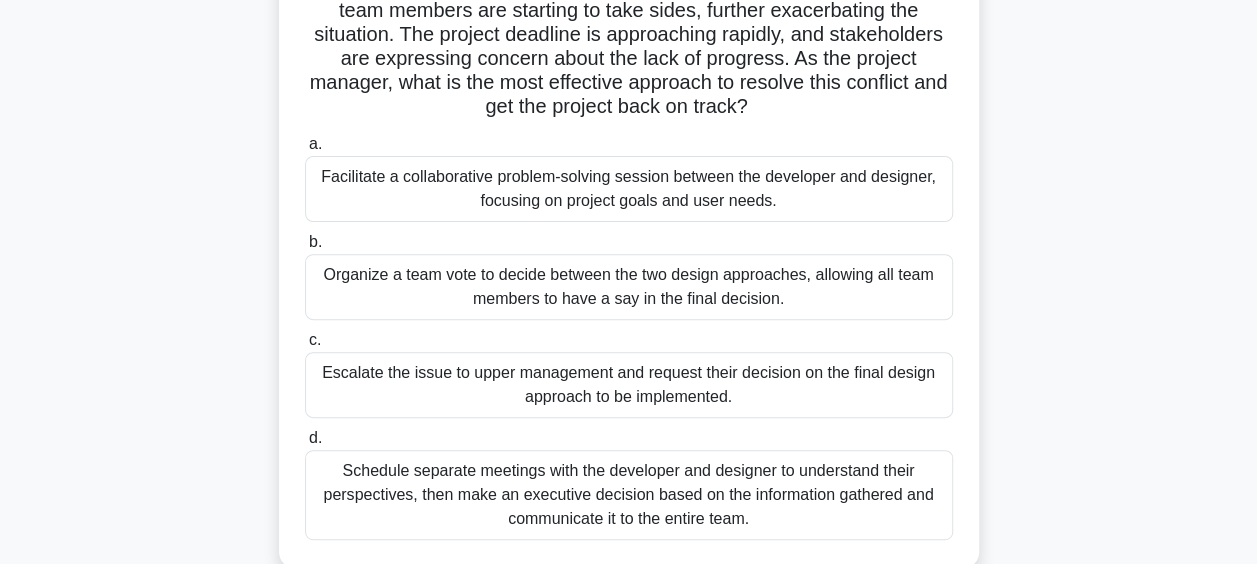 scroll, scrollTop: 253, scrollLeft: 0, axis: vertical 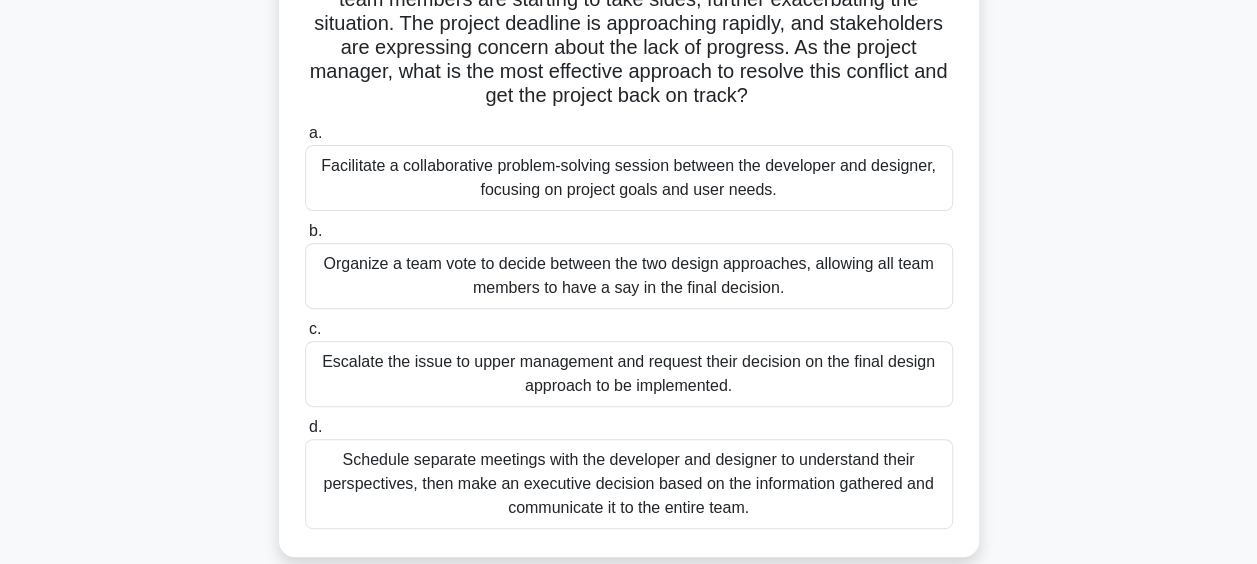 click on "Facilitate a collaborative problem-solving session between the developer and designer, focusing on project goals and user needs." at bounding box center (629, 178) 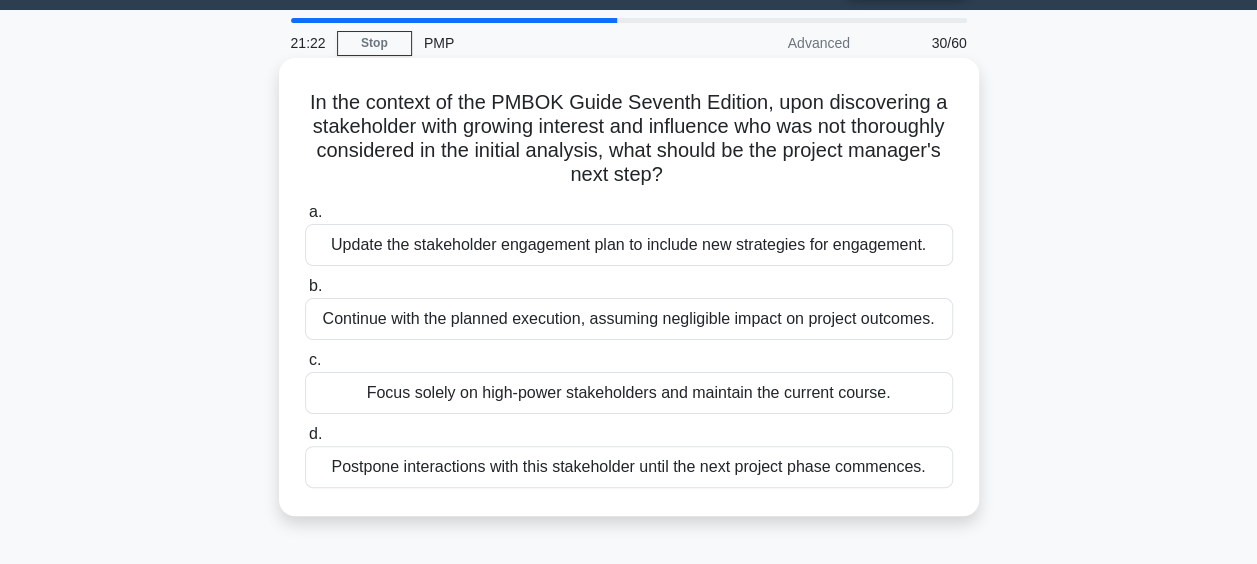 scroll, scrollTop: 55, scrollLeft: 0, axis: vertical 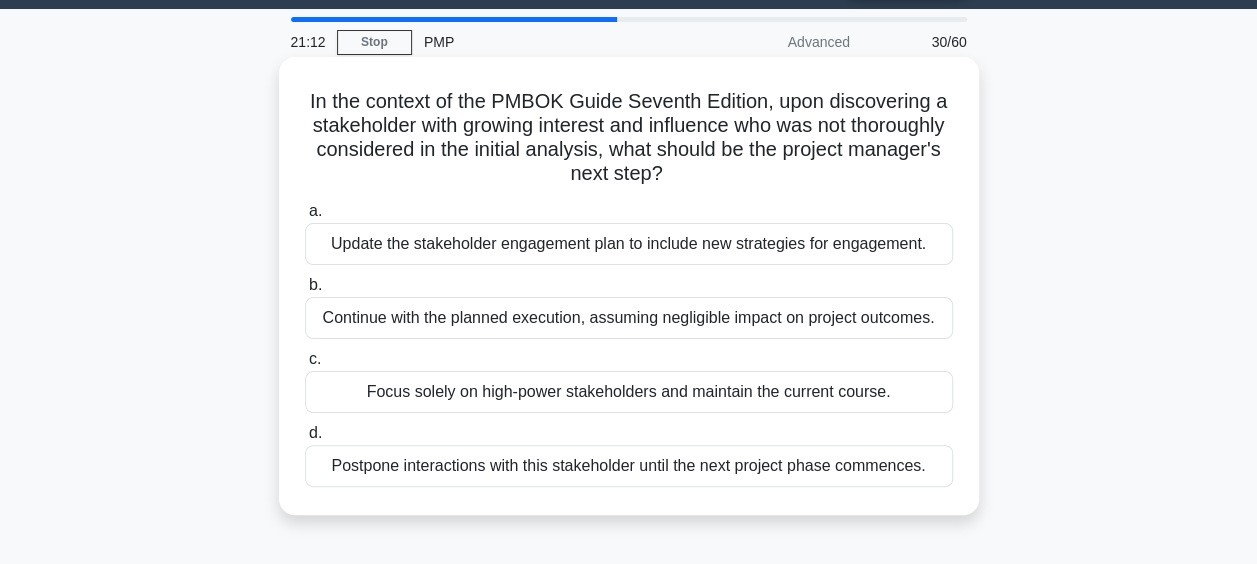 click on "Update the stakeholder engagement plan to include new strategies for engagement." at bounding box center [629, 244] 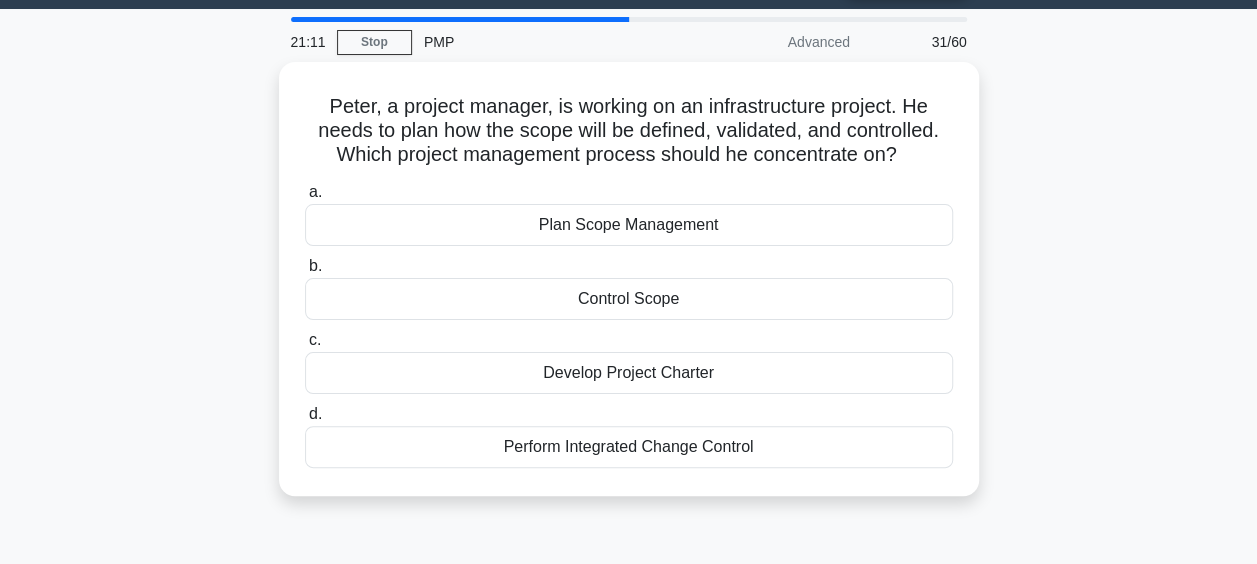 scroll, scrollTop: 0, scrollLeft: 0, axis: both 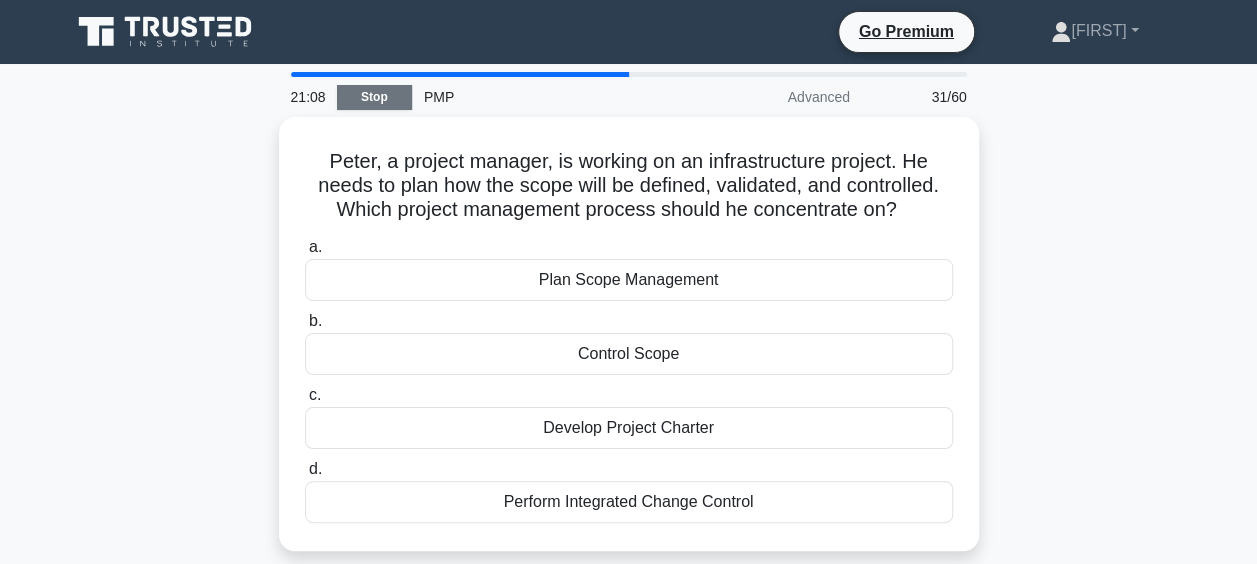 click on "Stop" at bounding box center [374, 97] 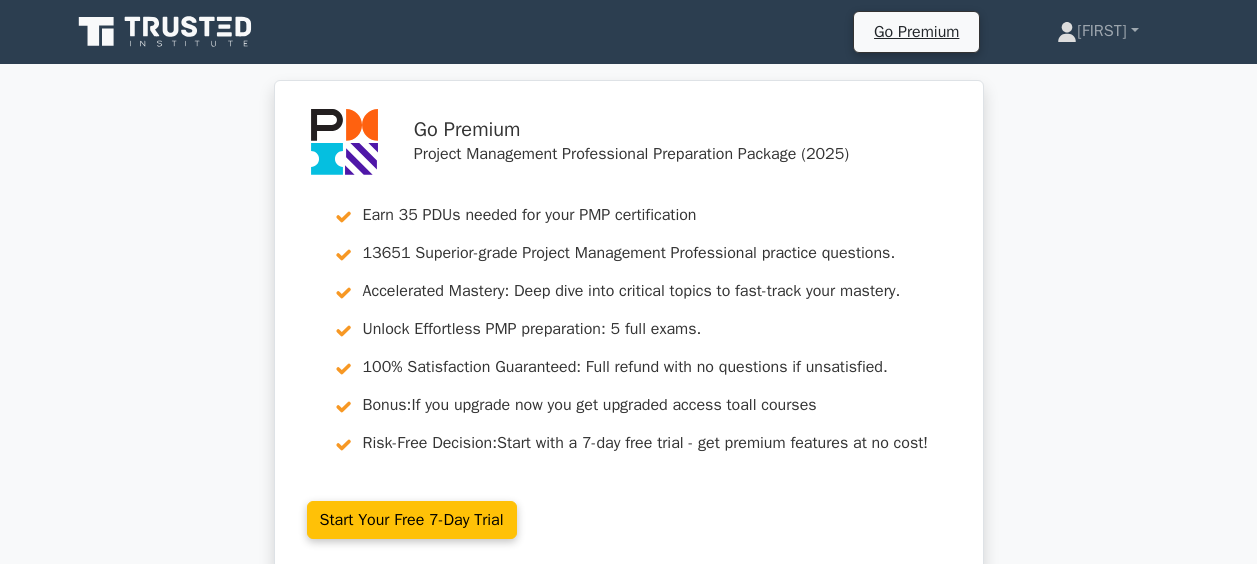 scroll, scrollTop: 642, scrollLeft: 0, axis: vertical 